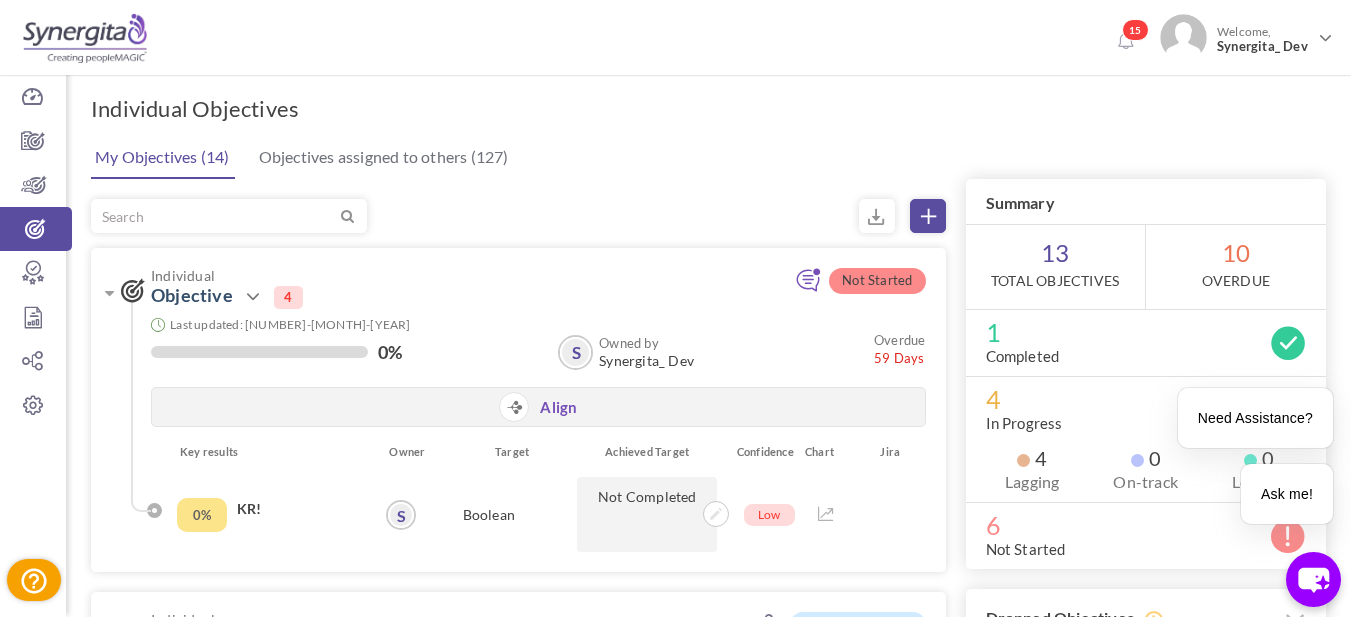 scroll, scrollTop: 0, scrollLeft: 0, axis: both 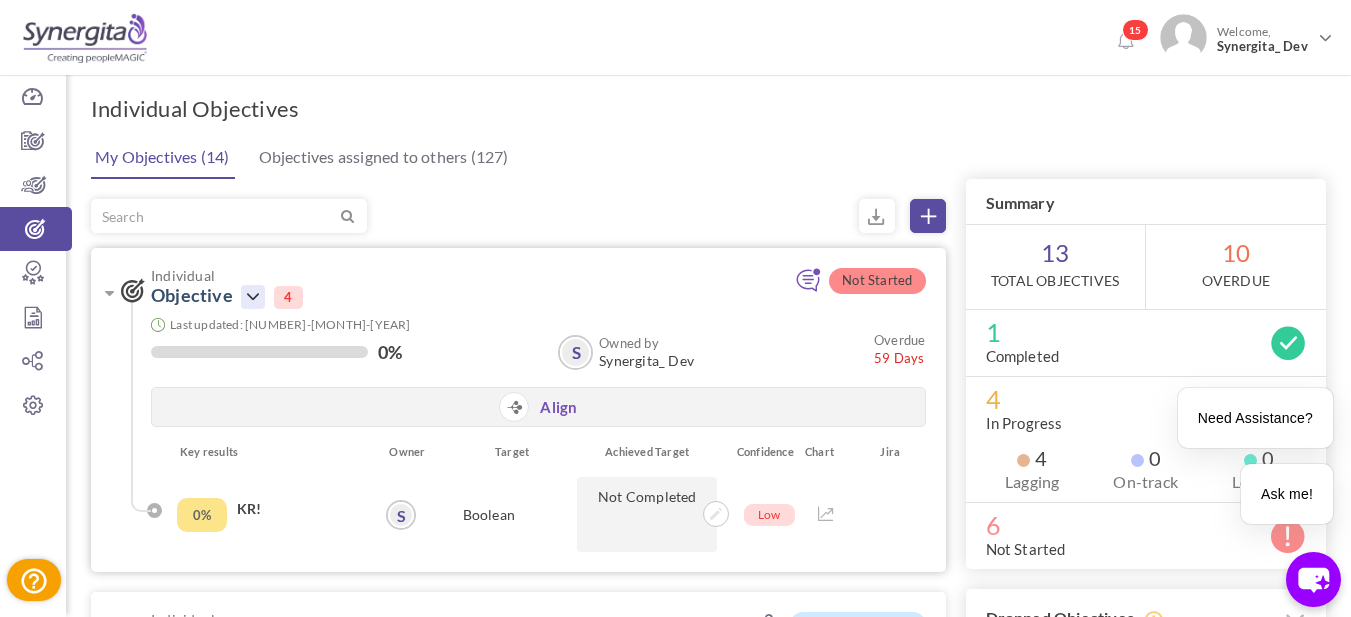click at bounding box center (253, 297) 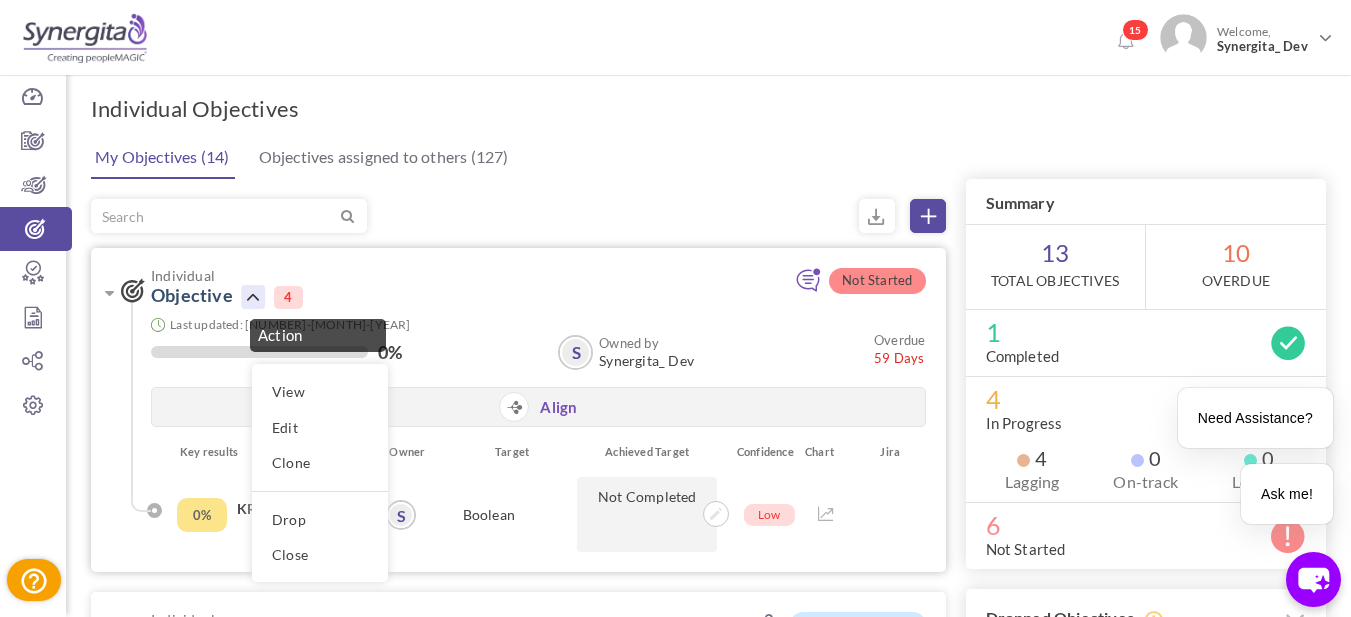 click on "Individual
Objective
Action
View
Edit
Clone
Drop
Close
4" at bounding box center [438, 288] 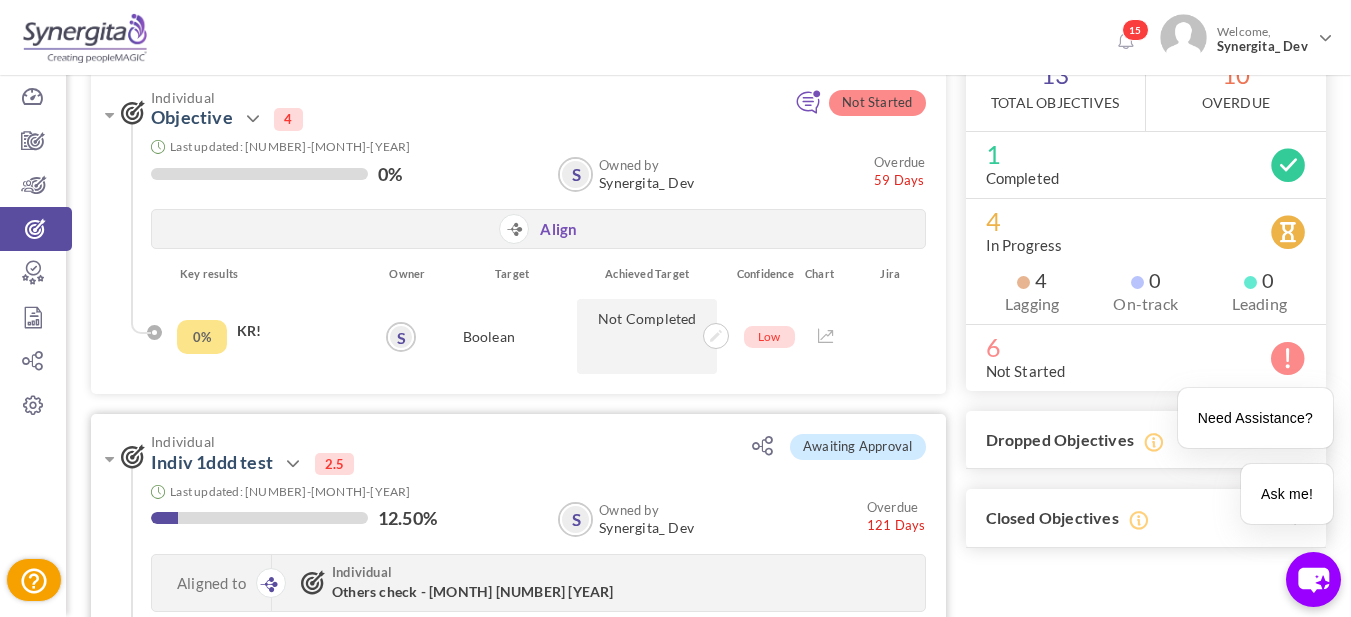 scroll, scrollTop: 200, scrollLeft: 0, axis: vertical 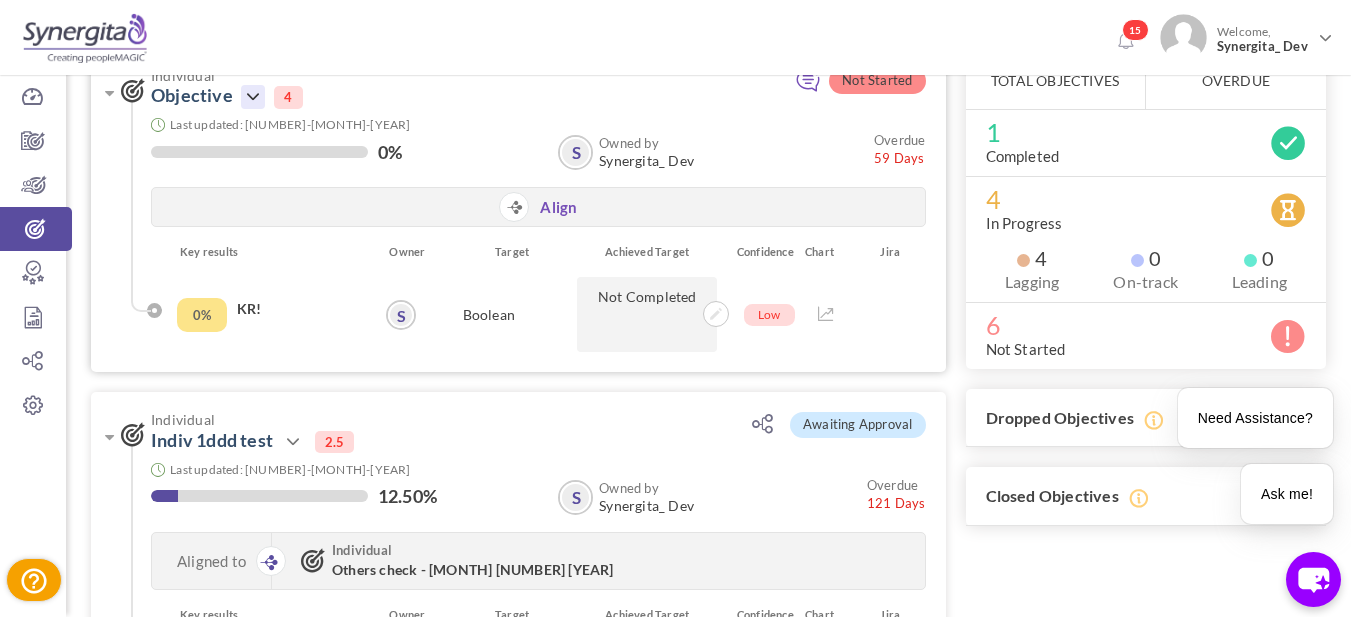 click at bounding box center [253, 97] 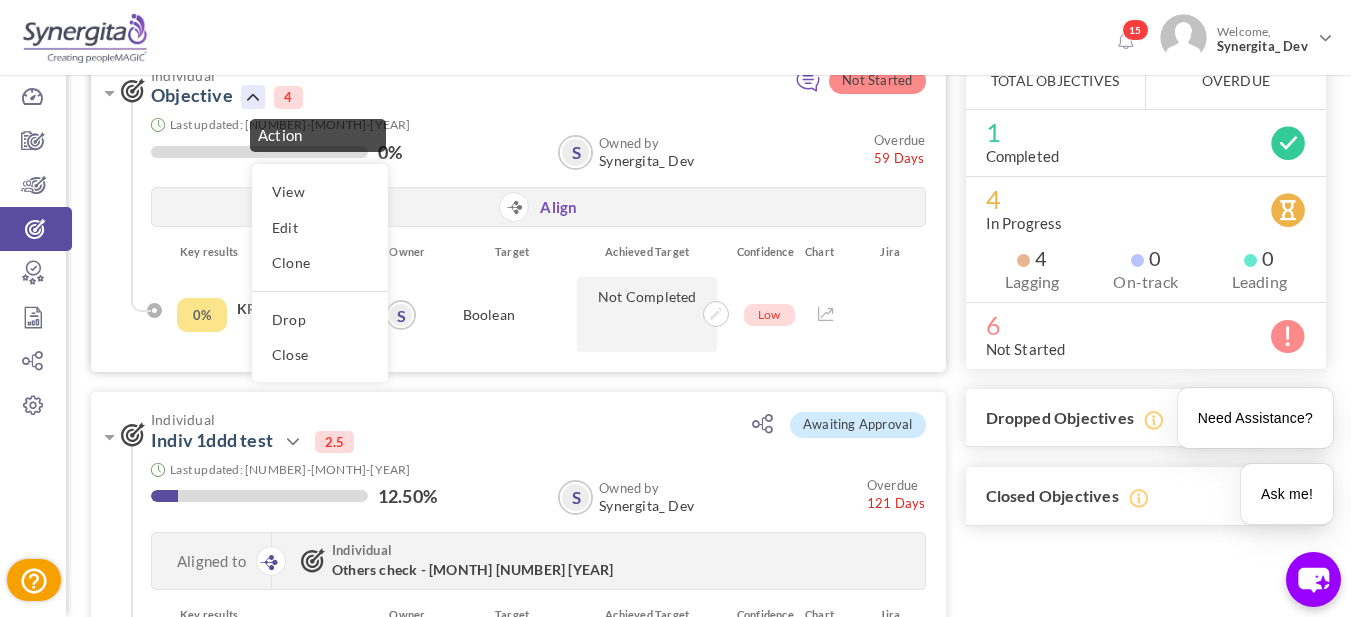 click at bounding box center (253, 97) 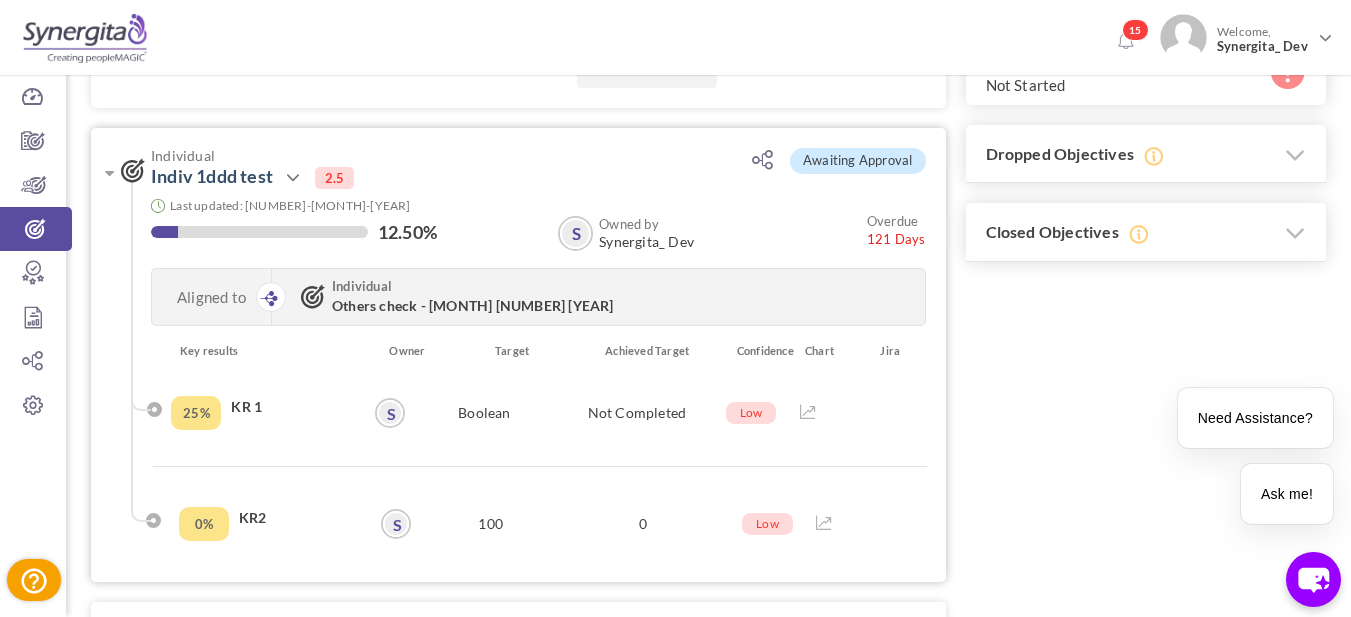 scroll, scrollTop: 500, scrollLeft: 0, axis: vertical 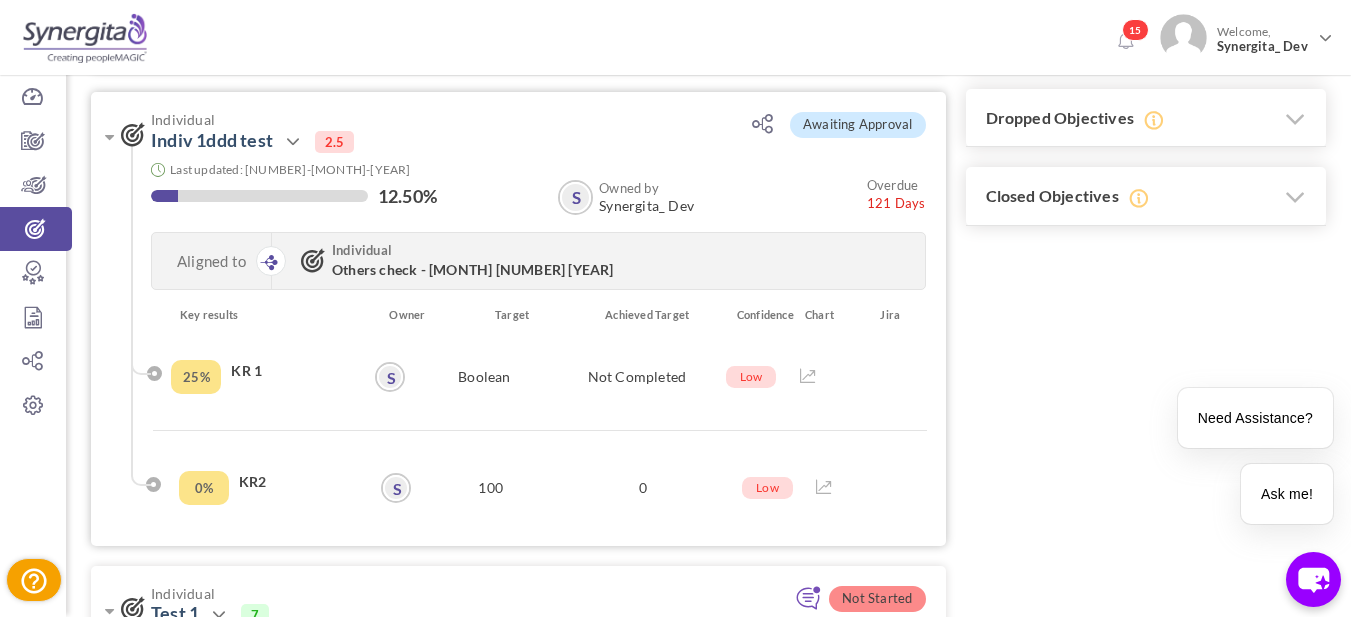 drag, startPoint x: 887, startPoint y: 367, endPoint x: 903, endPoint y: 380, distance: 20.615528 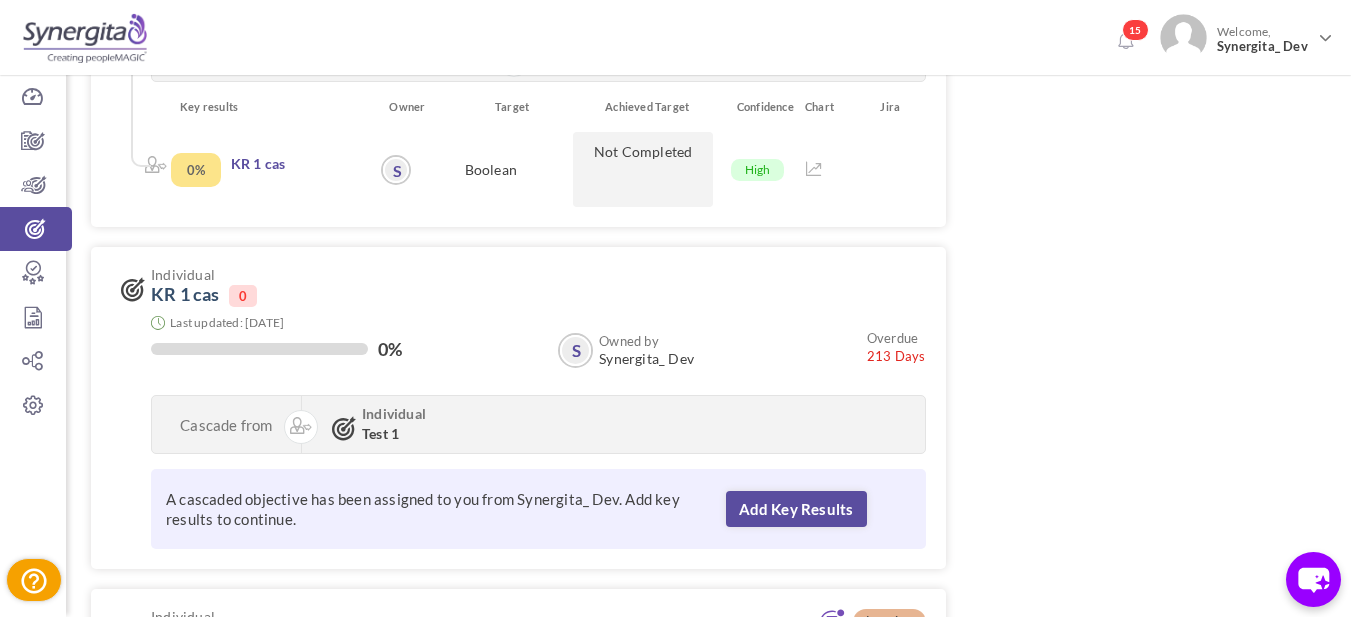 scroll, scrollTop: 900, scrollLeft: 0, axis: vertical 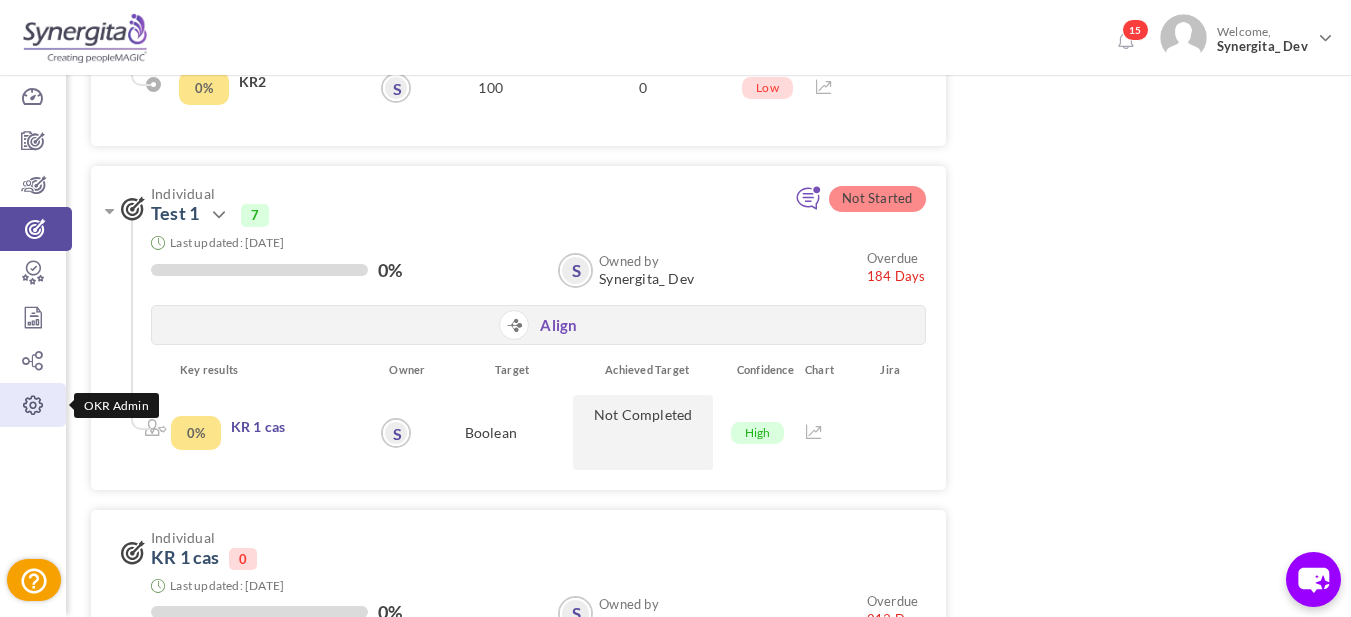 click at bounding box center (33, 405) 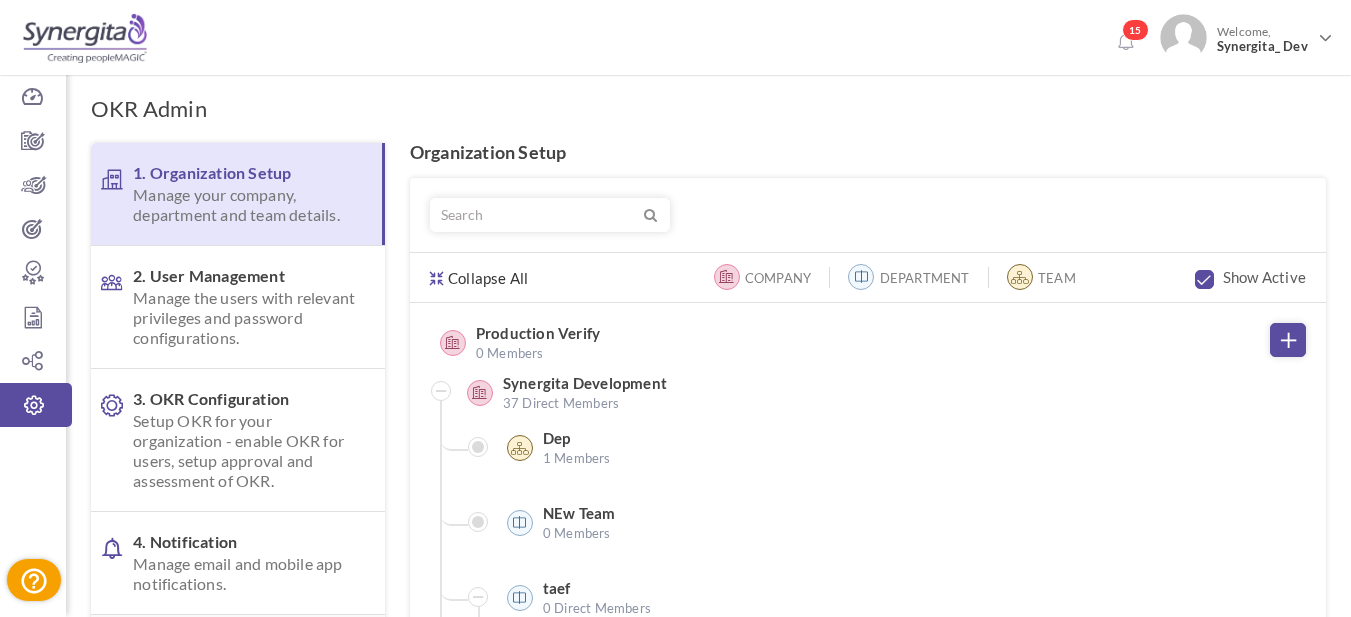 scroll, scrollTop: 300, scrollLeft: 0, axis: vertical 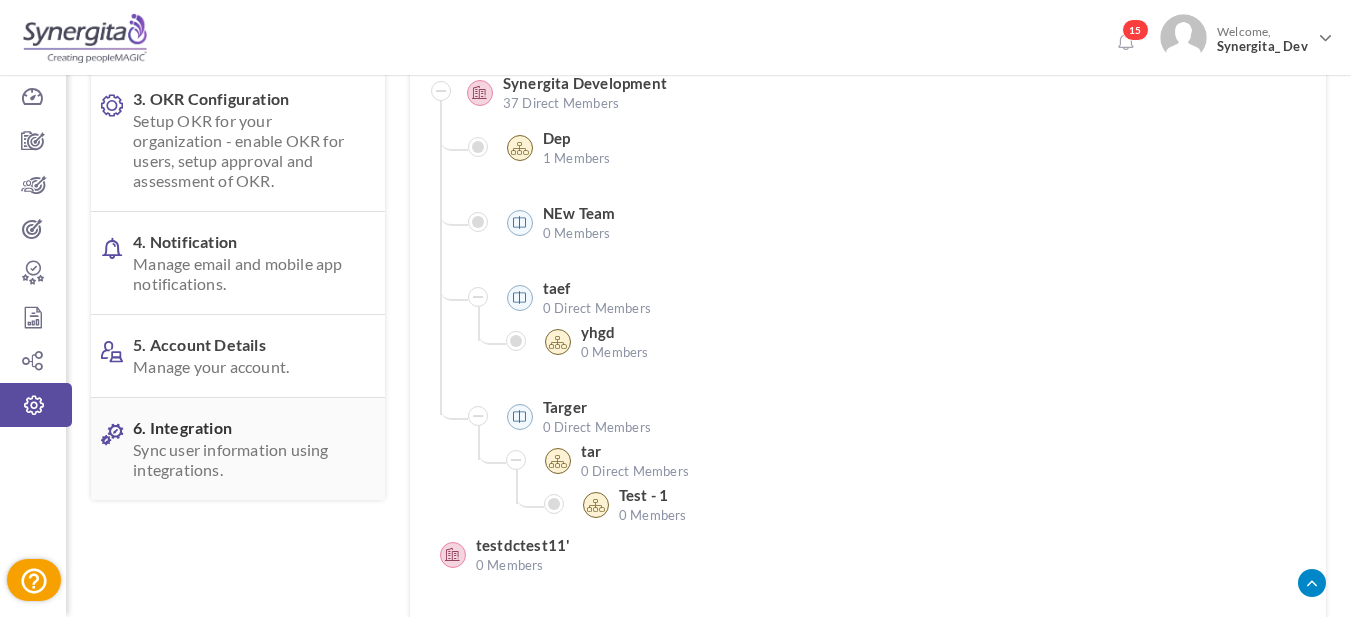 click on "6. Integration
Sync user information using integrations." at bounding box center (246, 449) 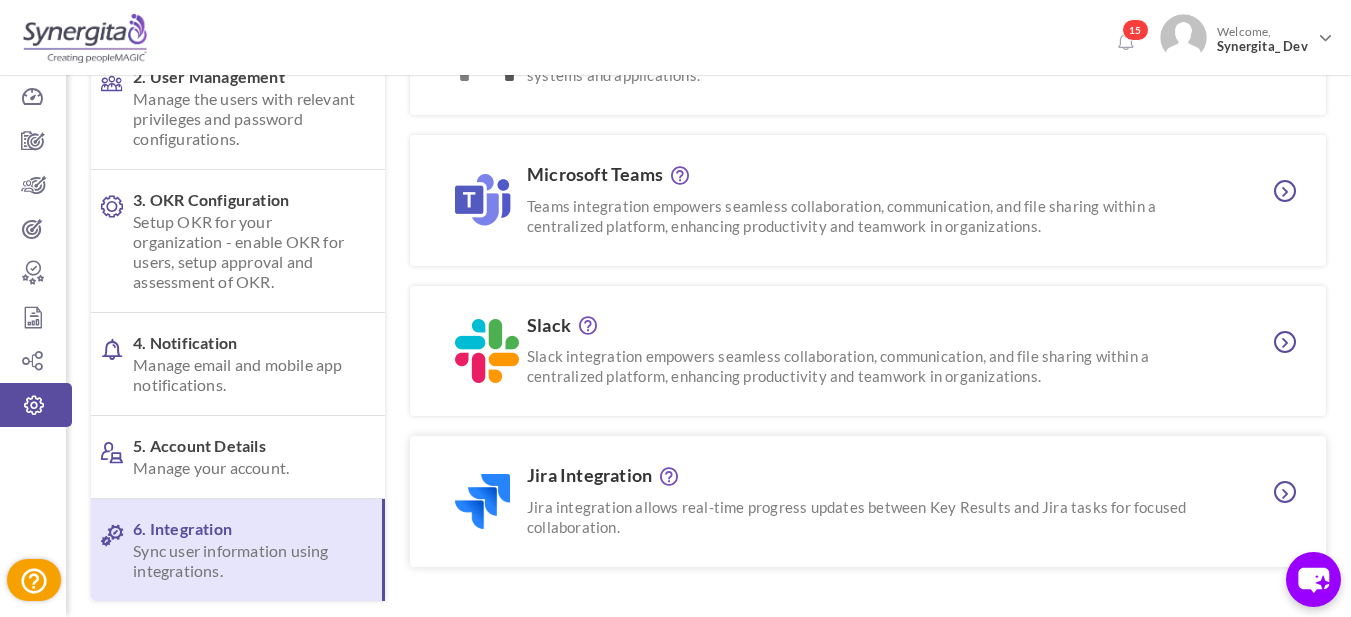 scroll, scrollTop: 200, scrollLeft: 0, axis: vertical 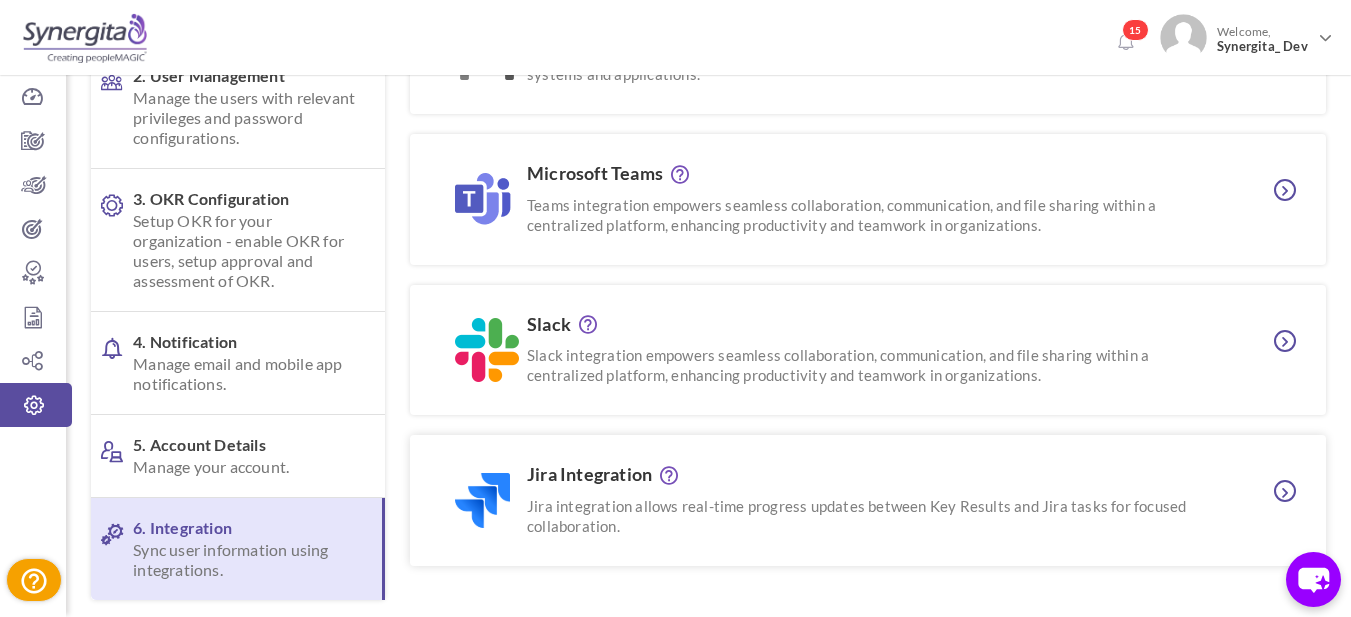click on "Jira Integration" at bounding box center (873, 475) 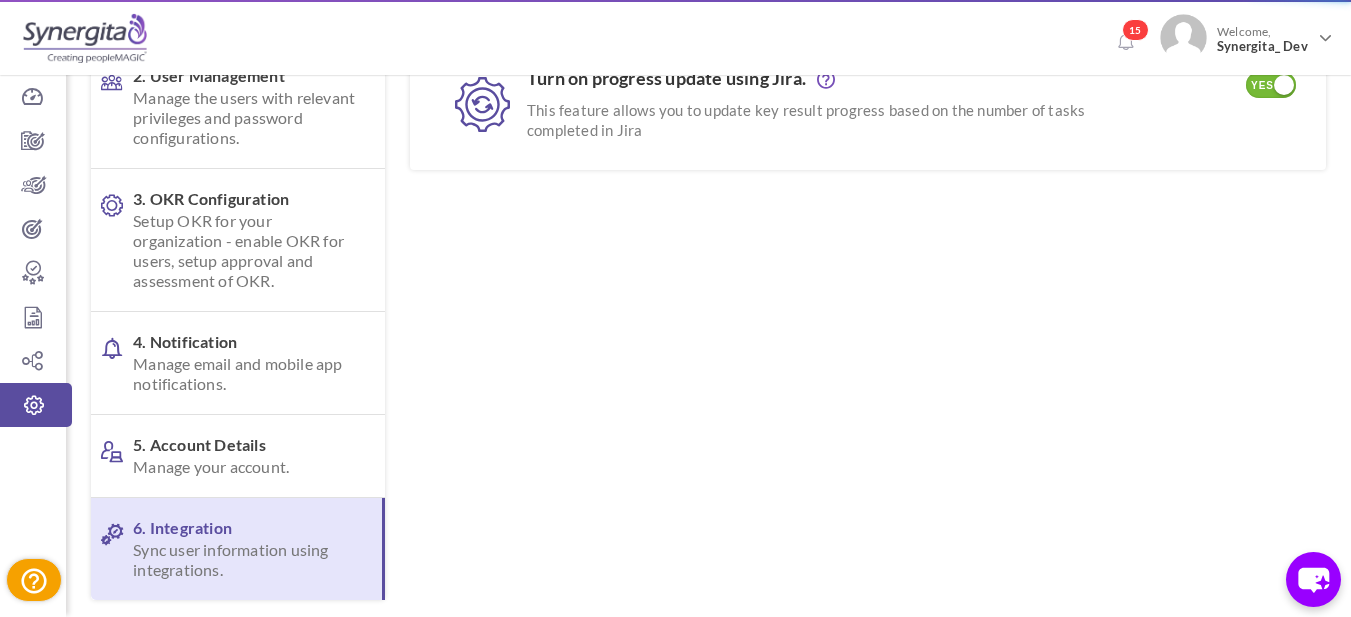 scroll, scrollTop: 0, scrollLeft: 0, axis: both 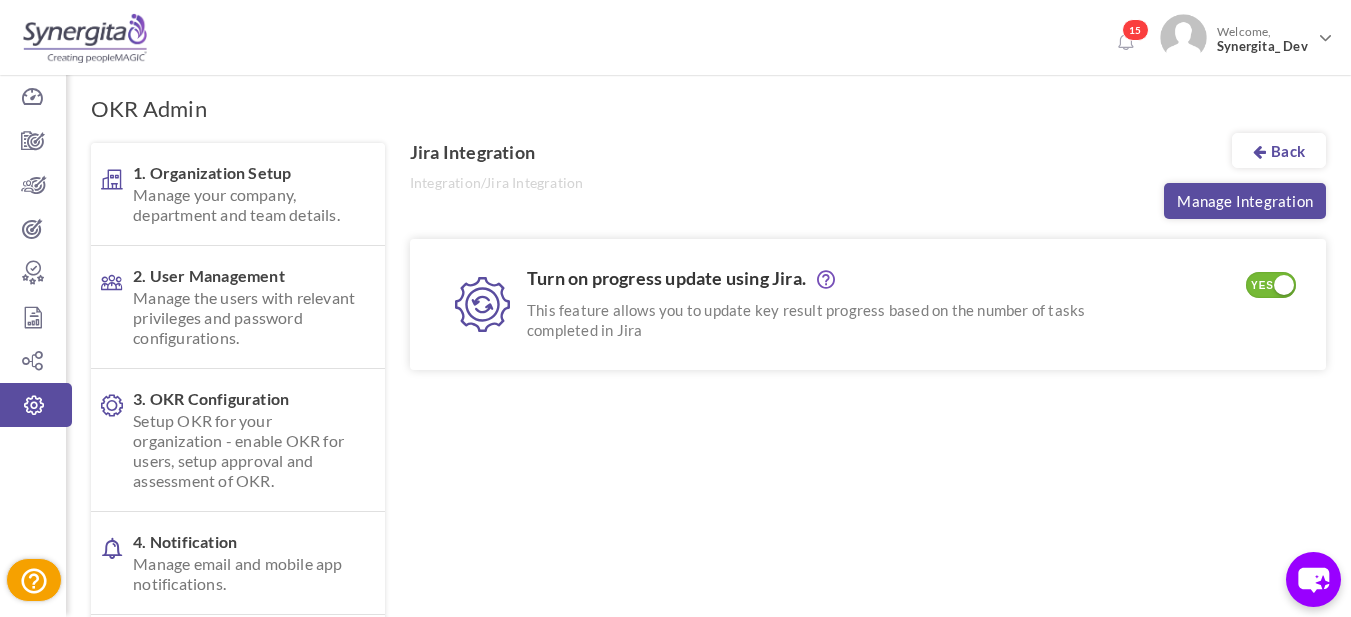 click on "YES" at bounding box center [1262, 286] 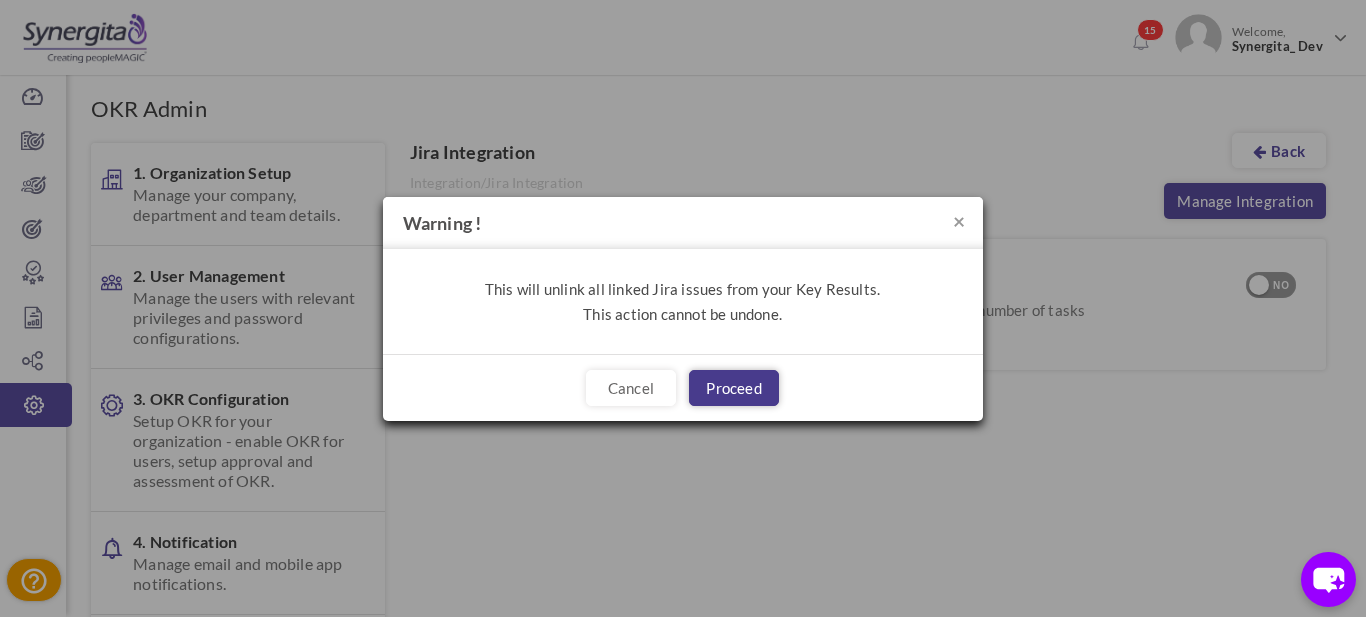 click on "Proceed" at bounding box center (734, 388) 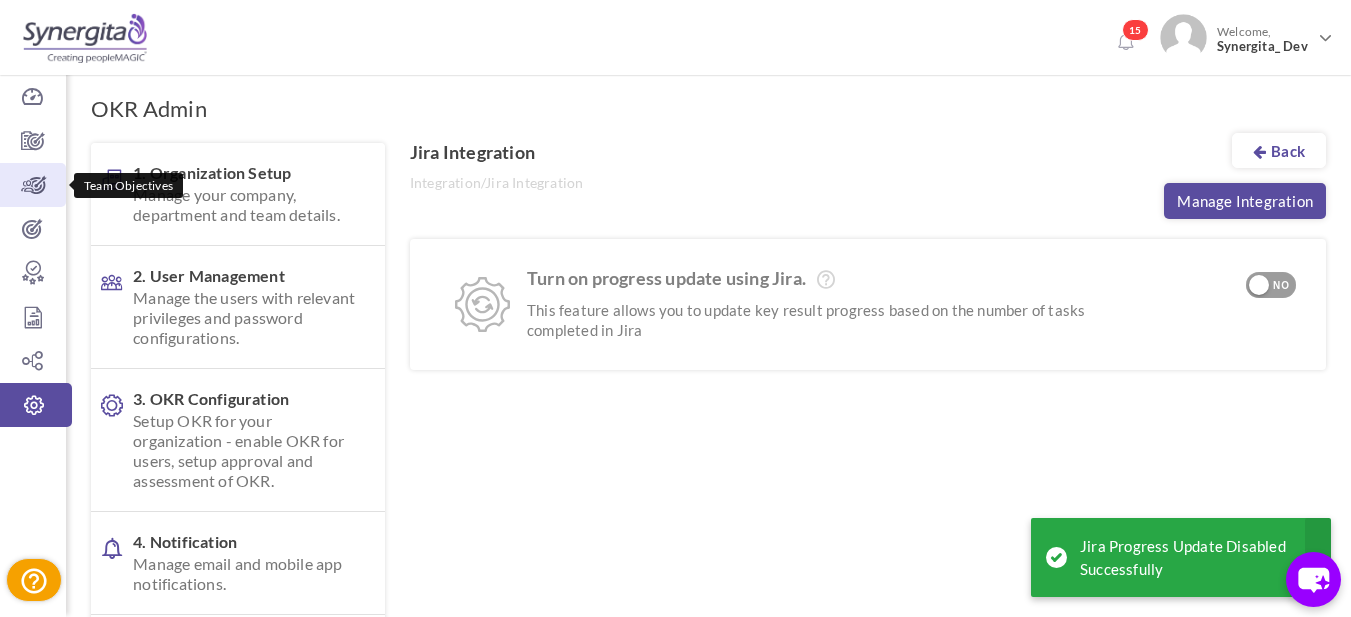 click at bounding box center [33, 185] 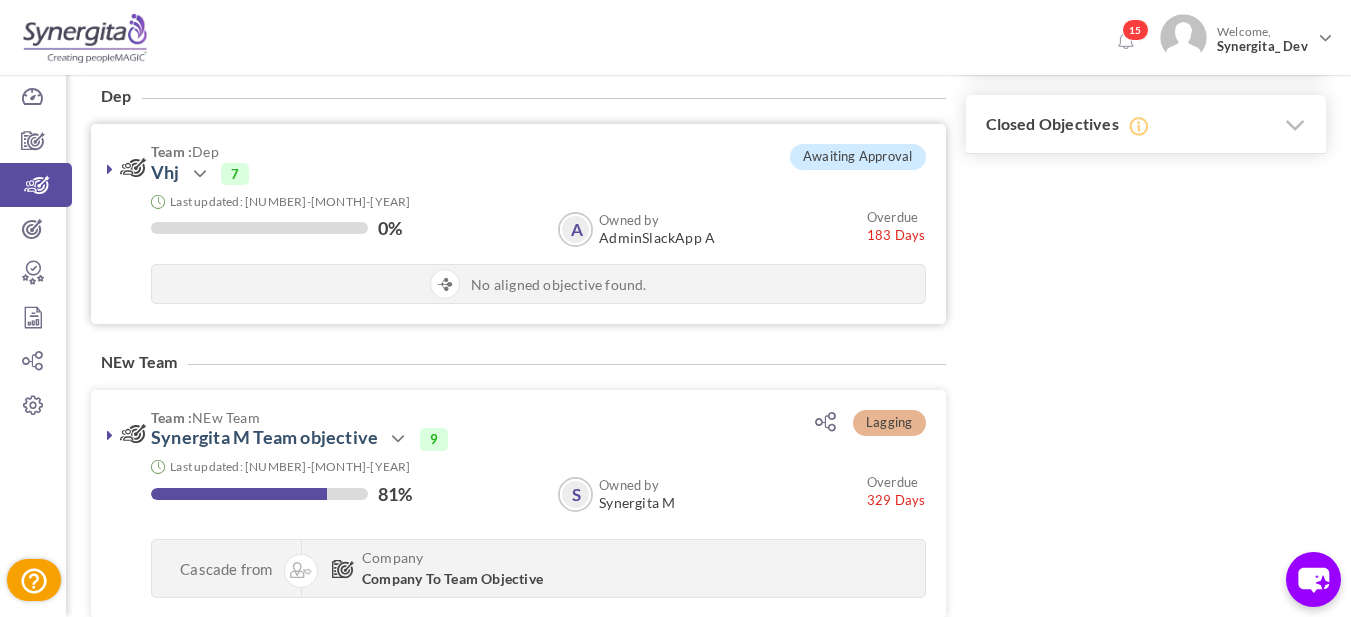 scroll, scrollTop: 600, scrollLeft: 0, axis: vertical 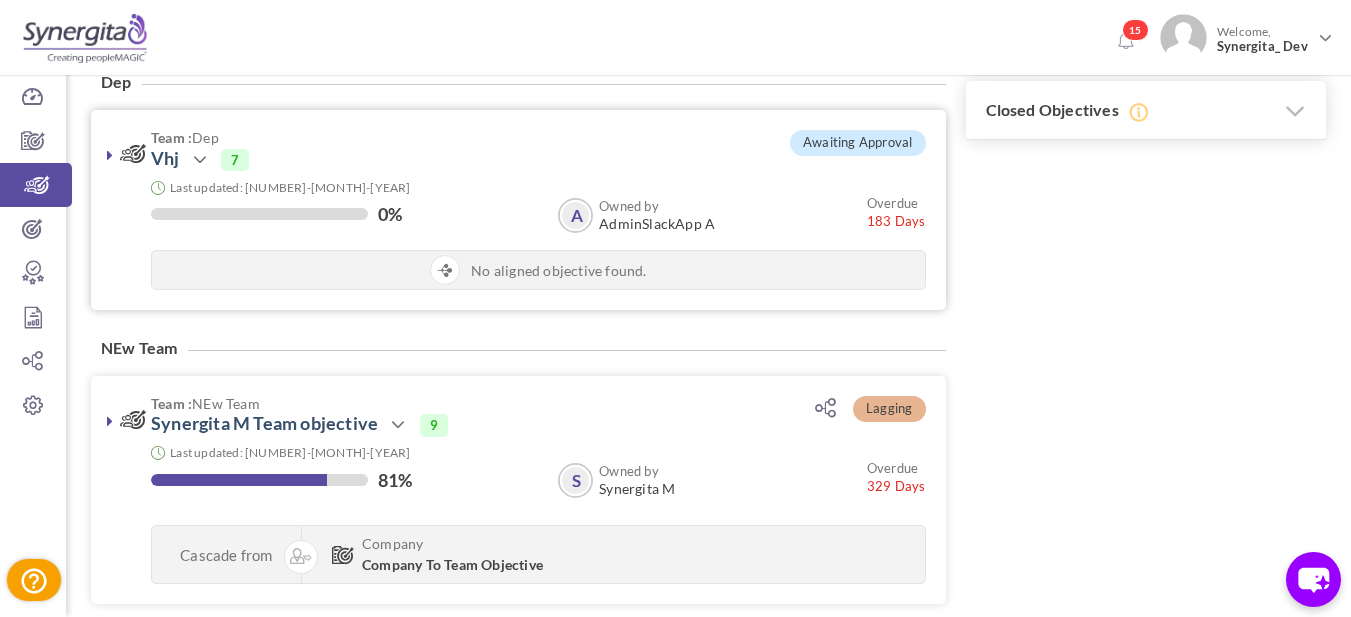 click at bounding box center [110, 155] 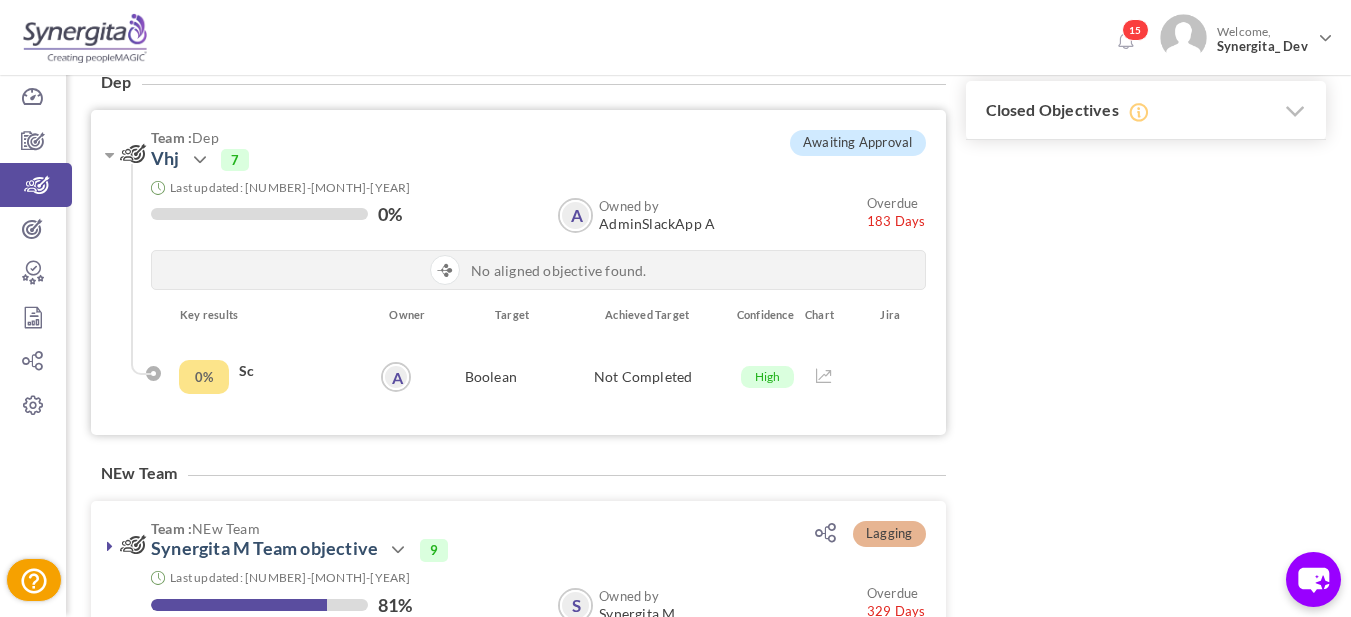 click at bounding box center [878, 377] 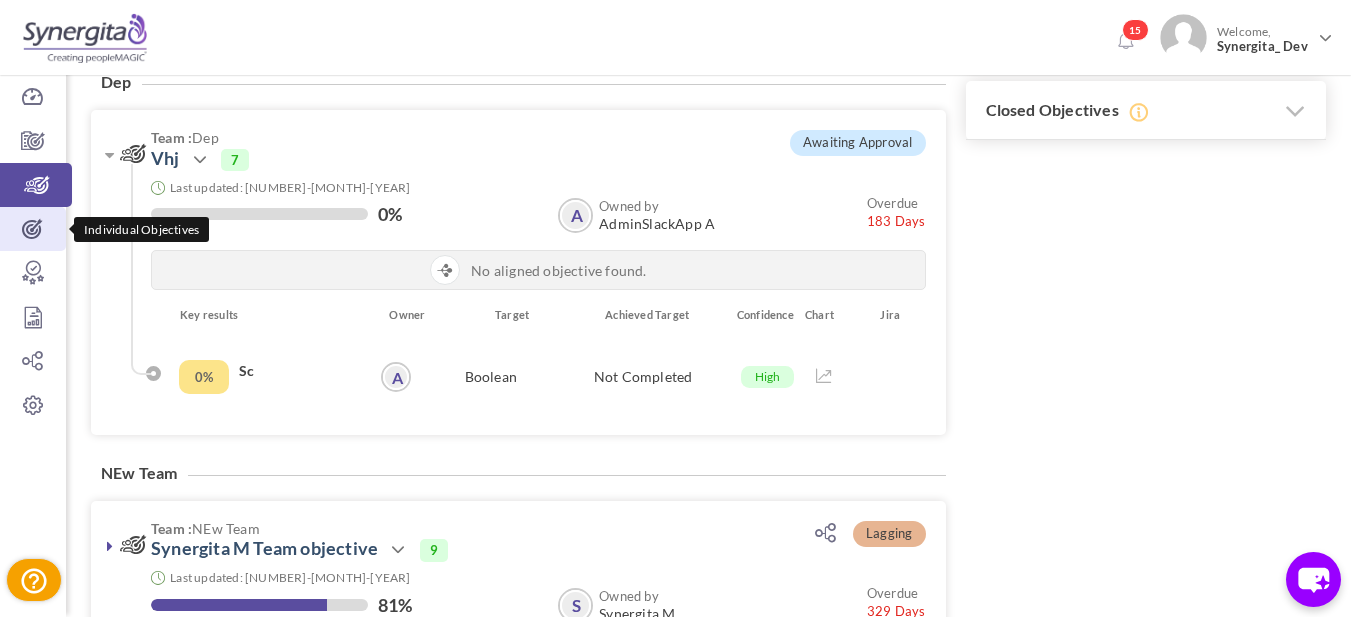 click on "Individual Objectives" at bounding box center [33, 229] 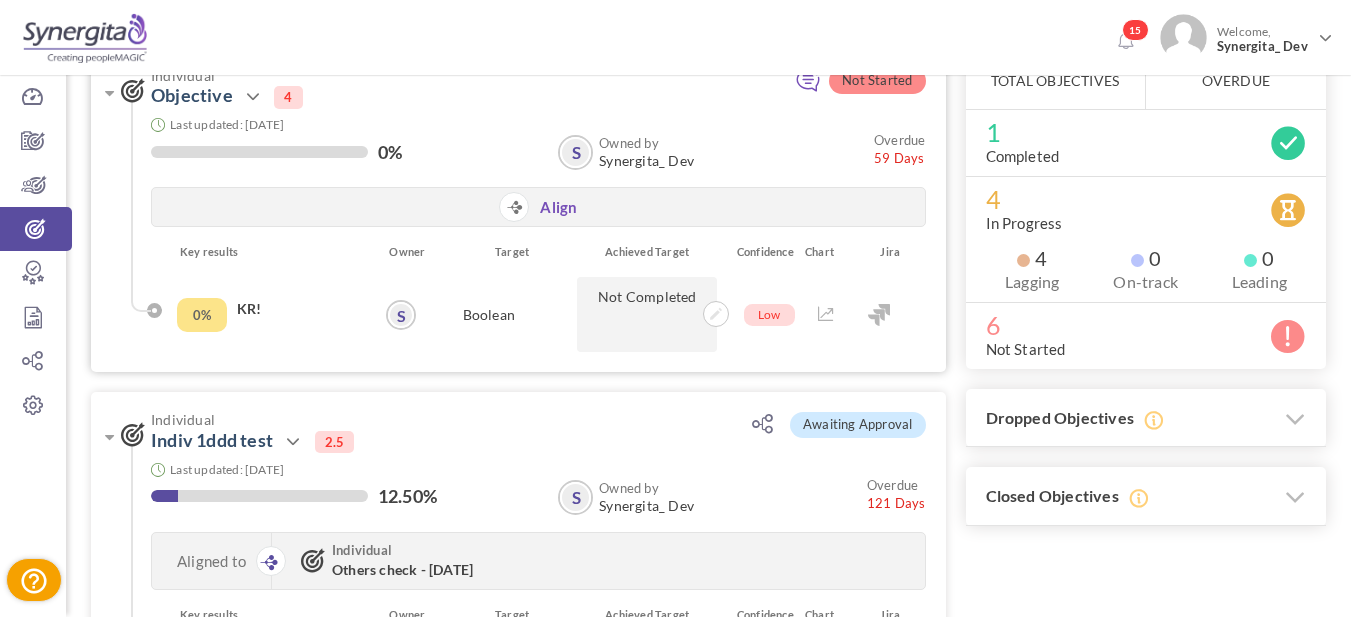 scroll, scrollTop: 200, scrollLeft: 0, axis: vertical 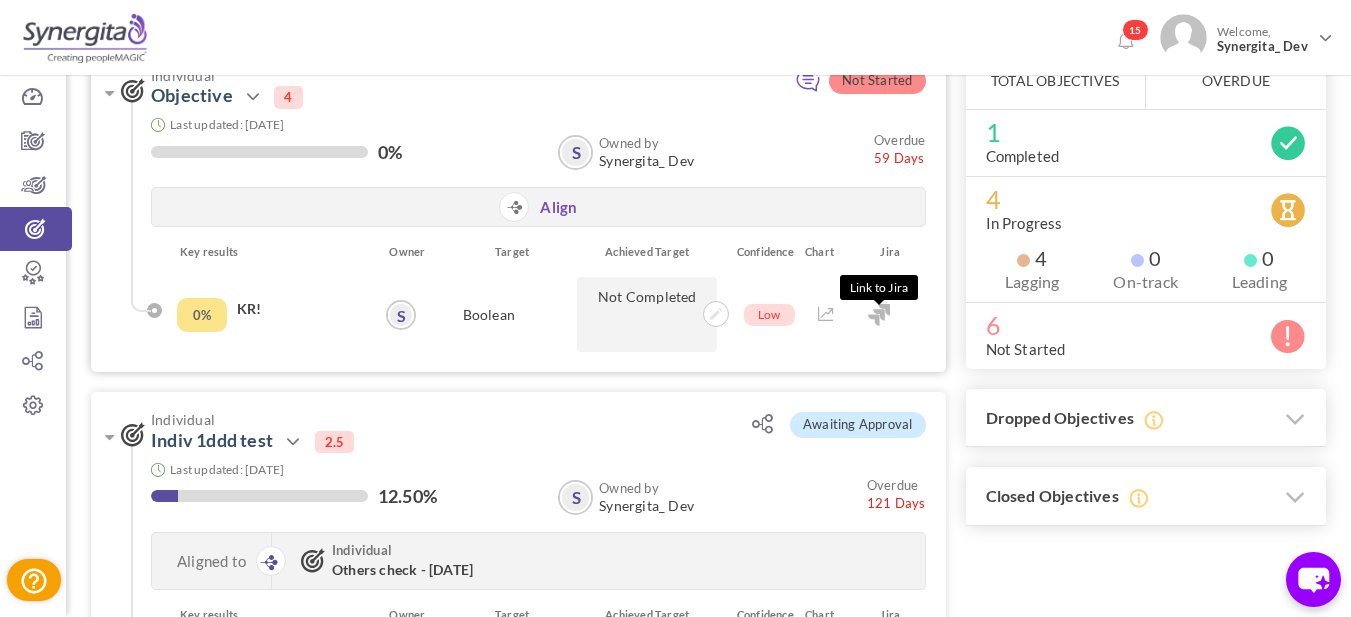 click at bounding box center (879, 315) 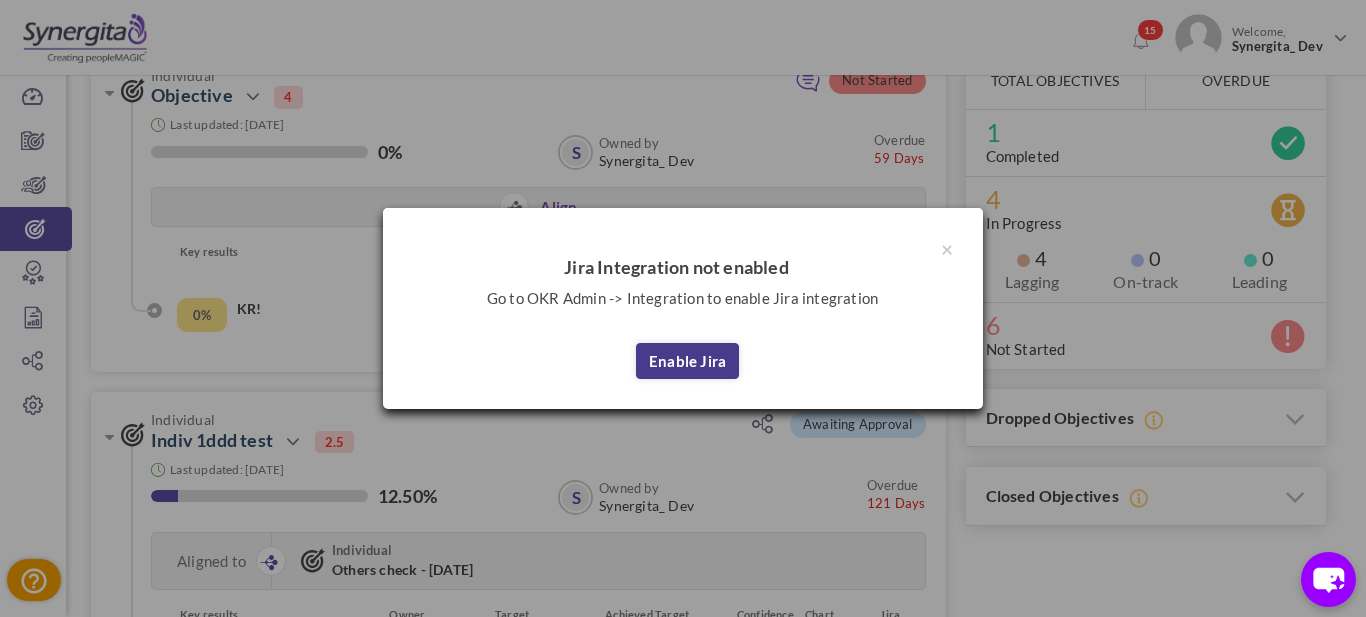 click on "Enable Jira" at bounding box center (687, 361) 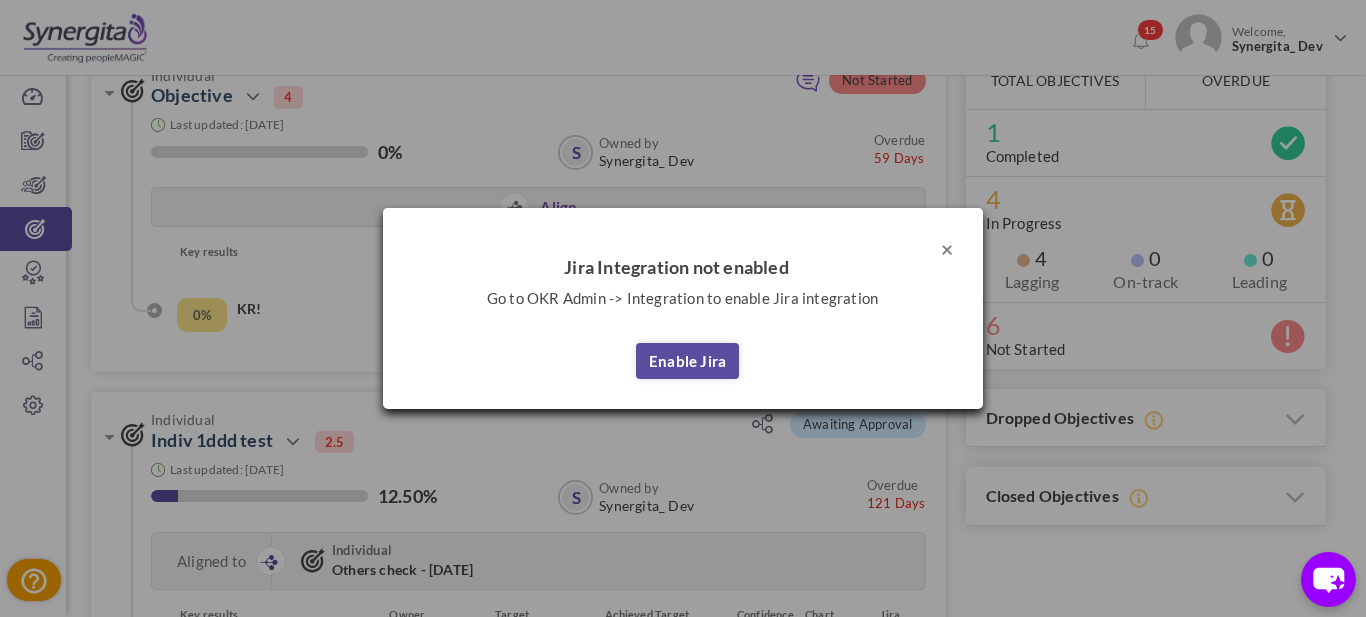 click on "×" at bounding box center [947, 248] 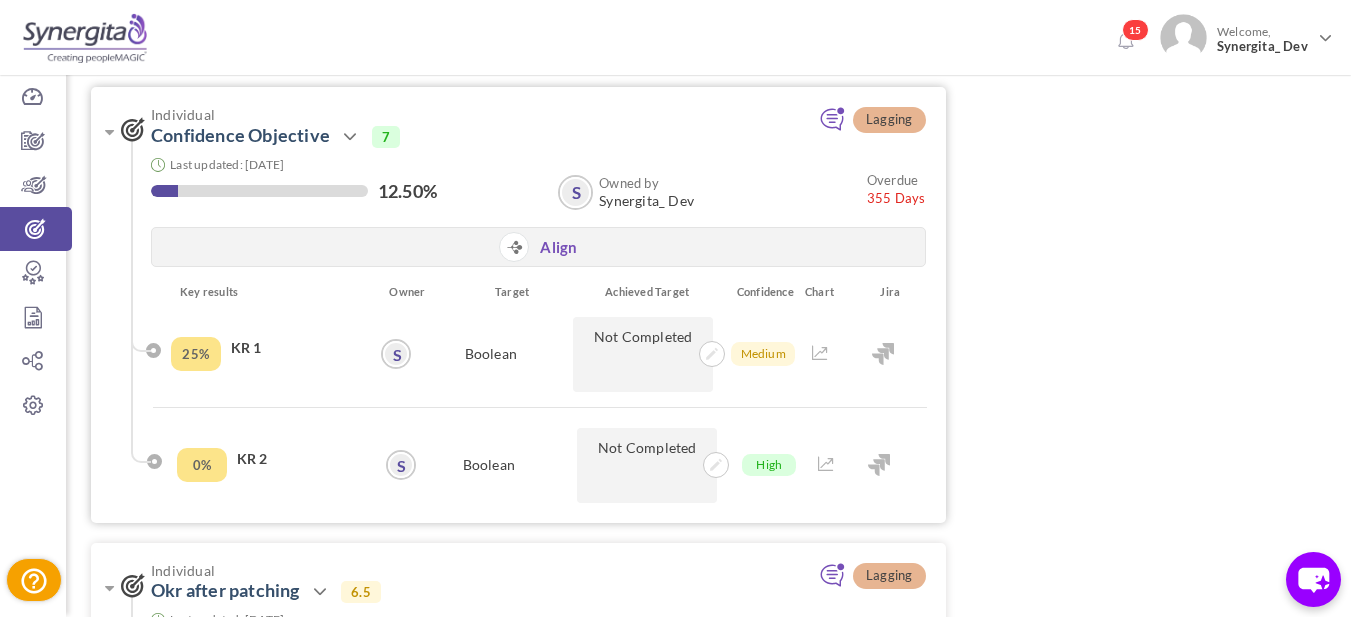 scroll, scrollTop: 1700, scrollLeft: 0, axis: vertical 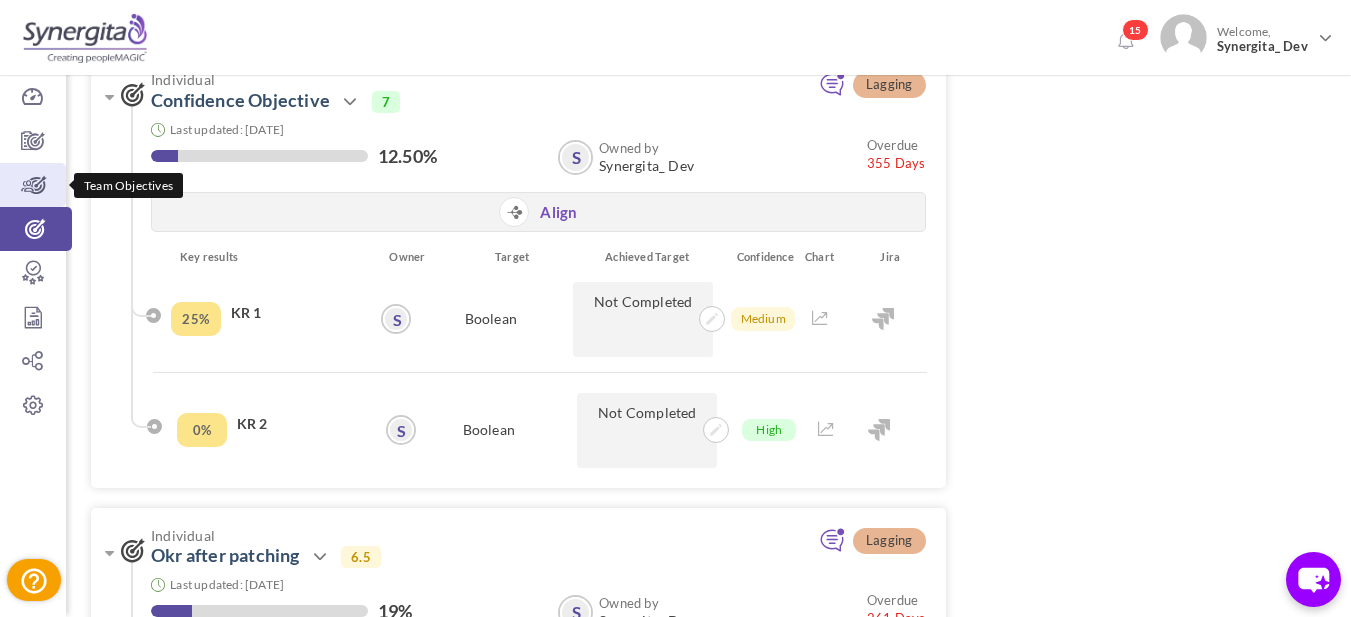 click at bounding box center (33, 185) 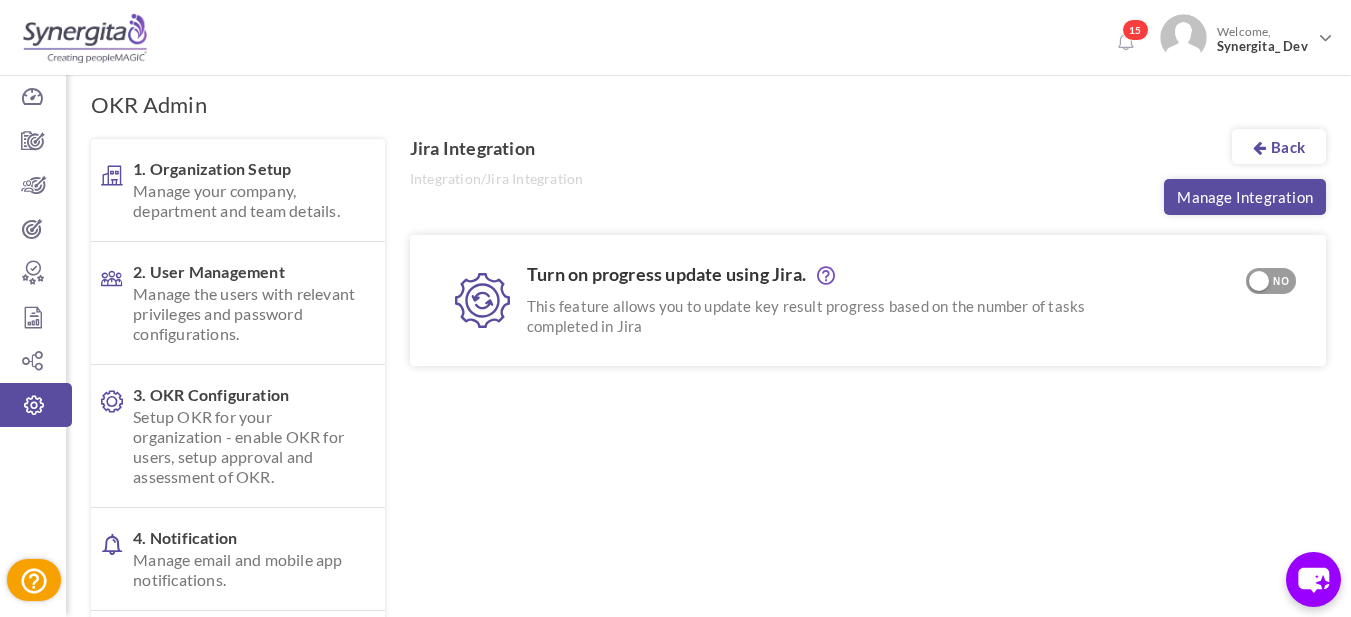 scroll, scrollTop: 0, scrollLeft: 0, axis: both 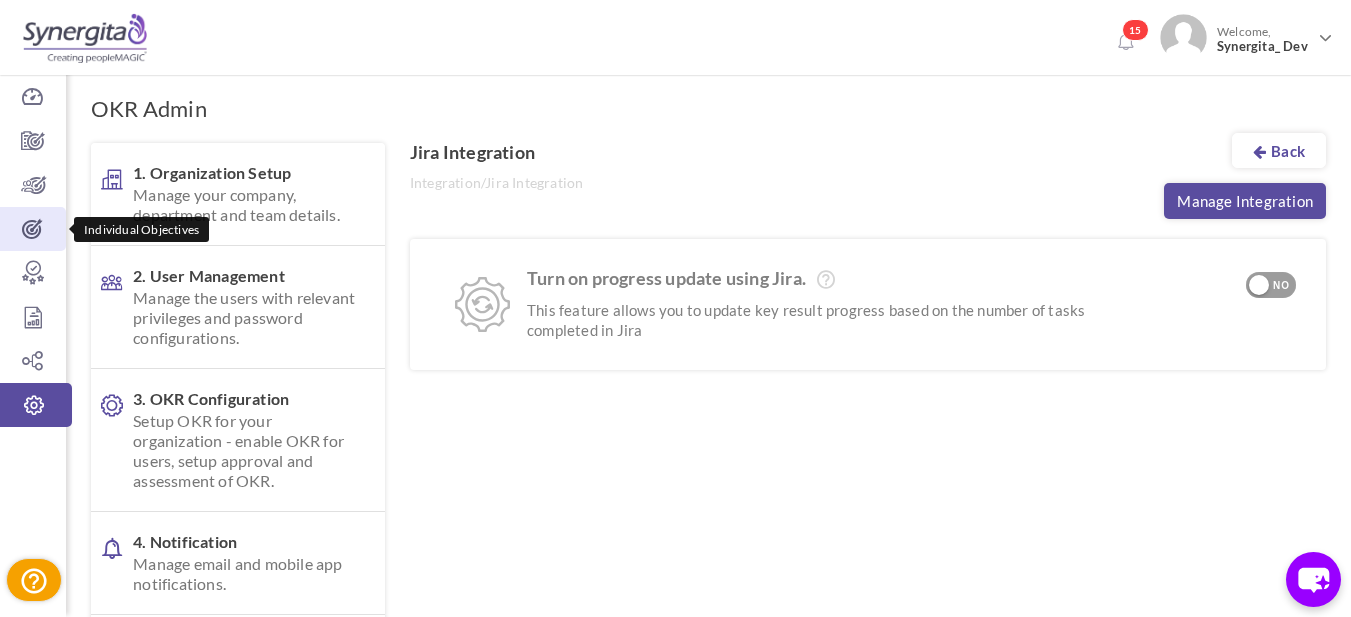 click at bounding box center (33, 229) 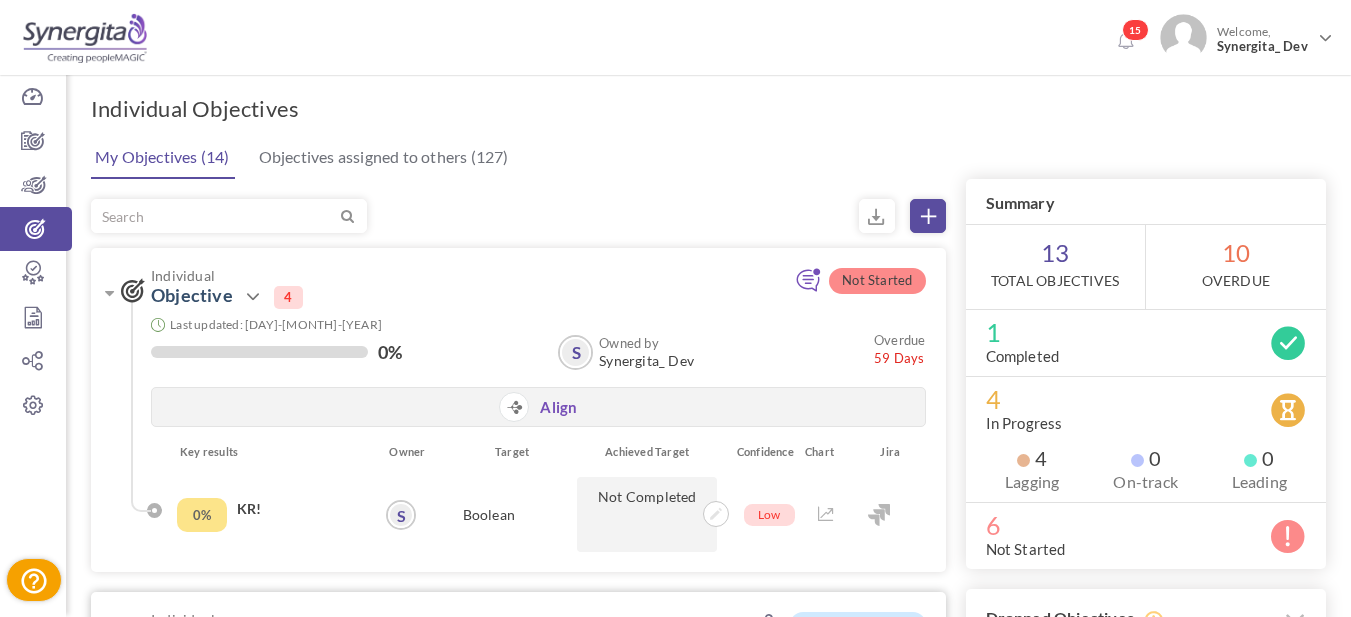 scroll, scrollTop: 200, scrollLeft: 0, axis: vertical 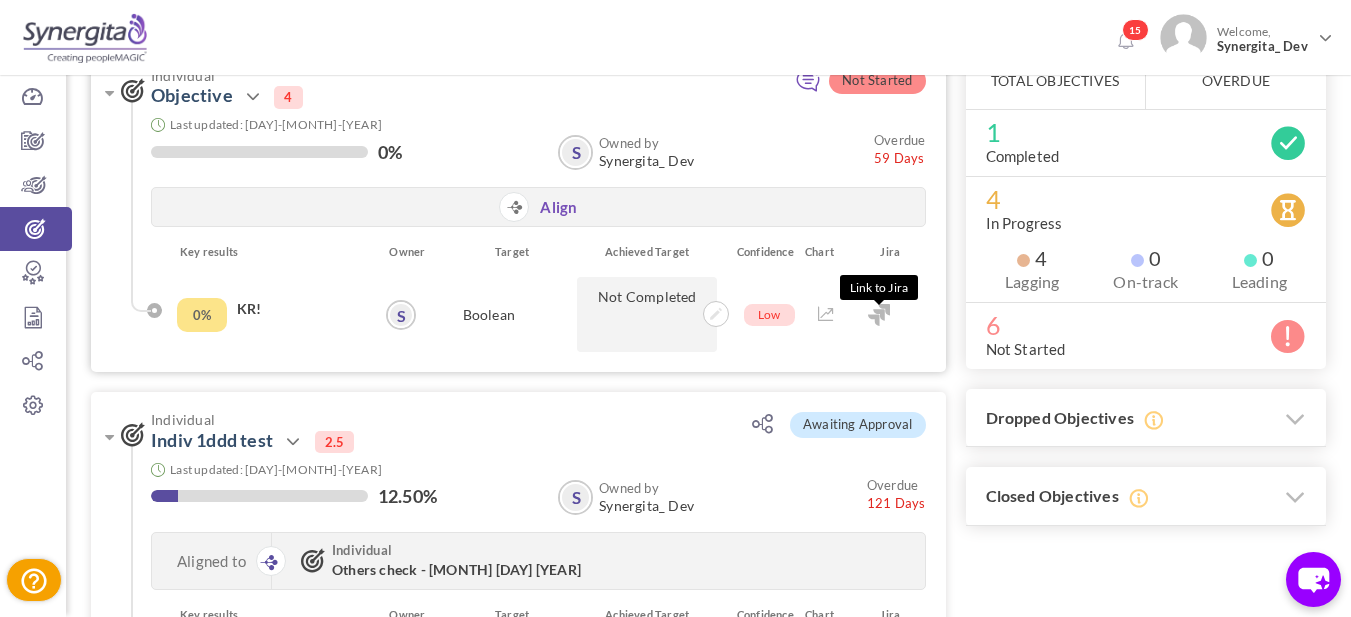 click at bounding box center (879, 315) 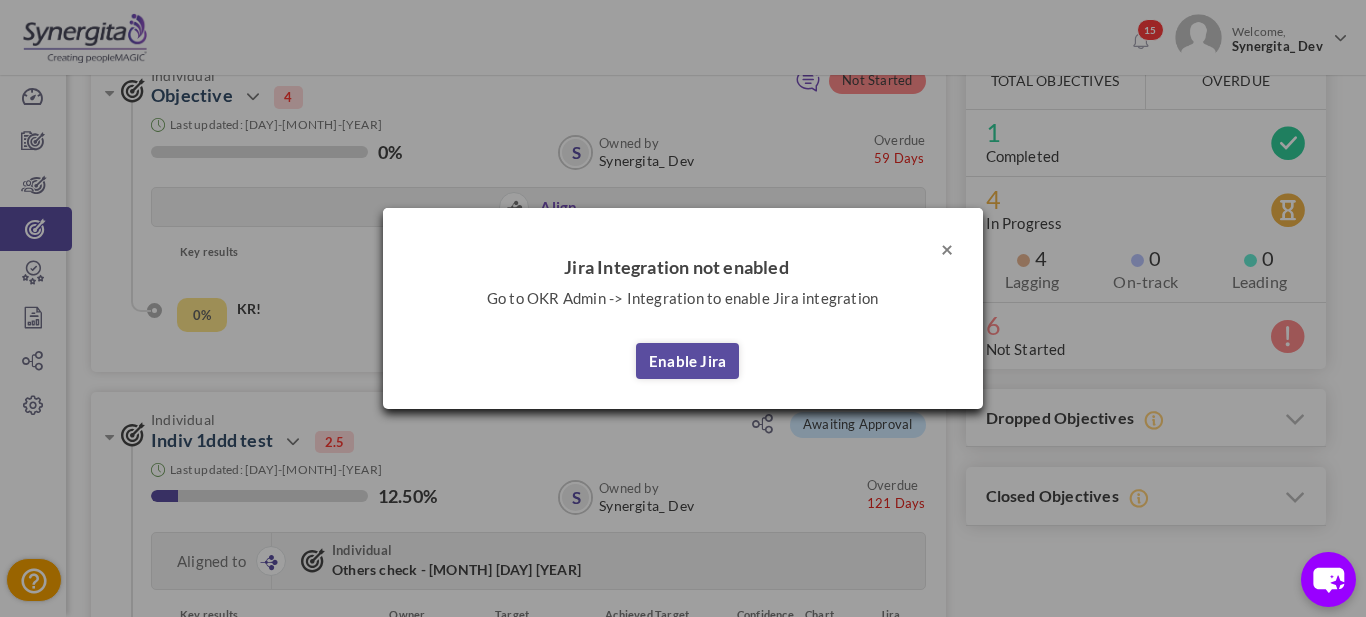 click on "×" at bounding box center [947, 248] 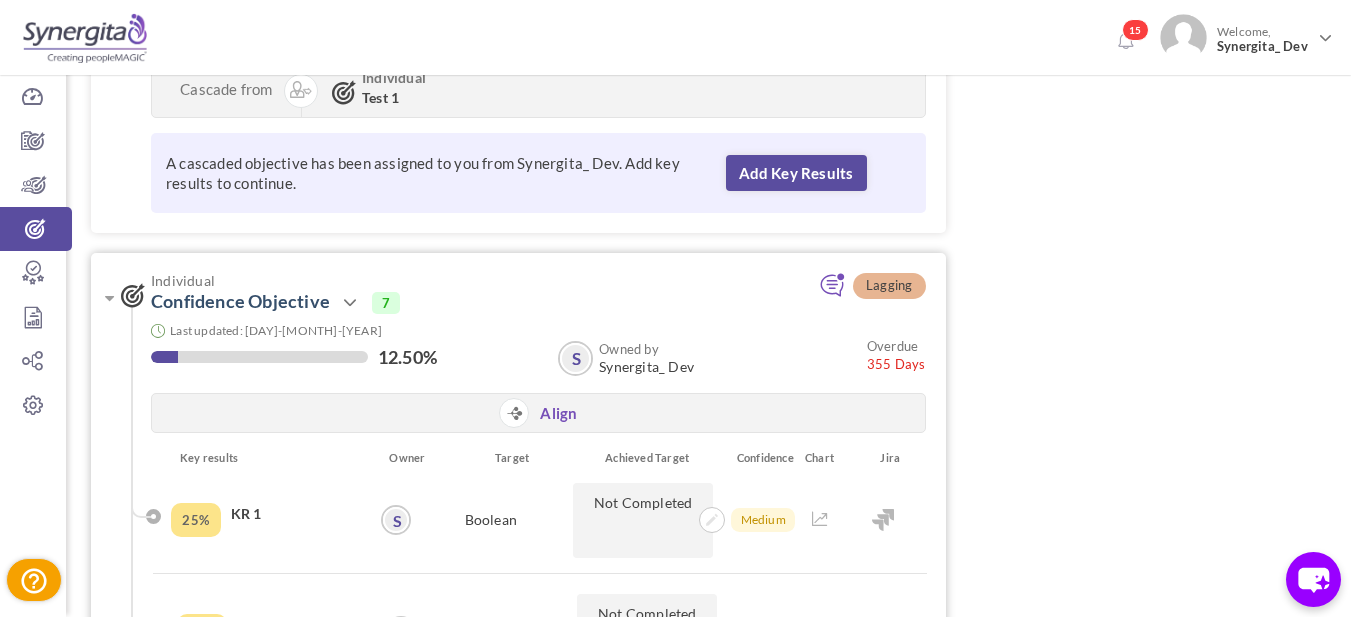 scroll, scrollTop: 1500, scrollLeft: 0, axis: vertical 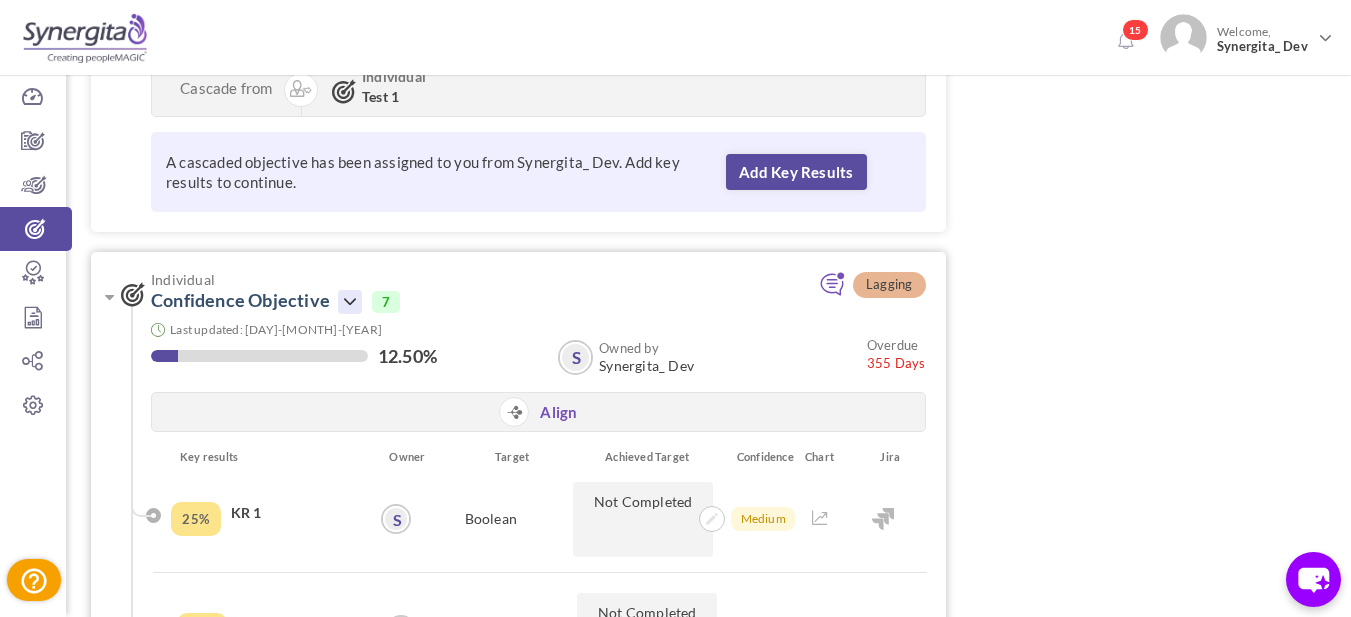 click at bounding box center (350, 302) 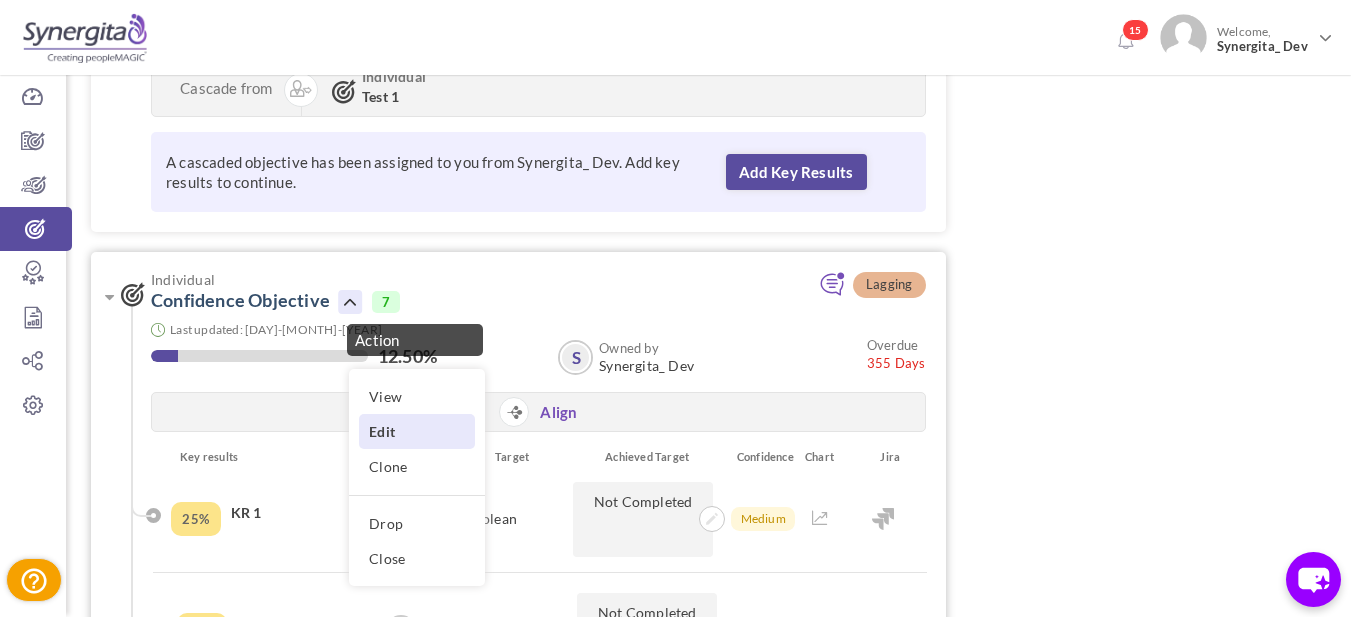 click on "Edit" at bounding box center (417, 431) 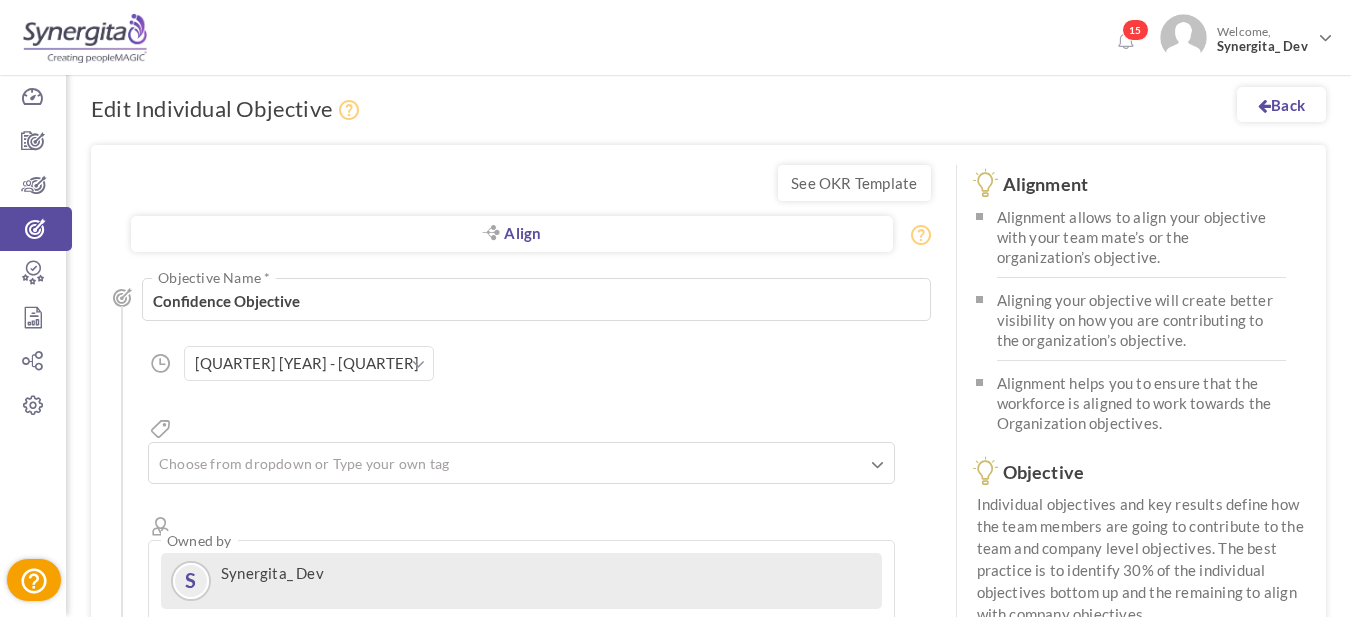 scroll, scrollTop: 0, scrollLeft: 0, axis: both 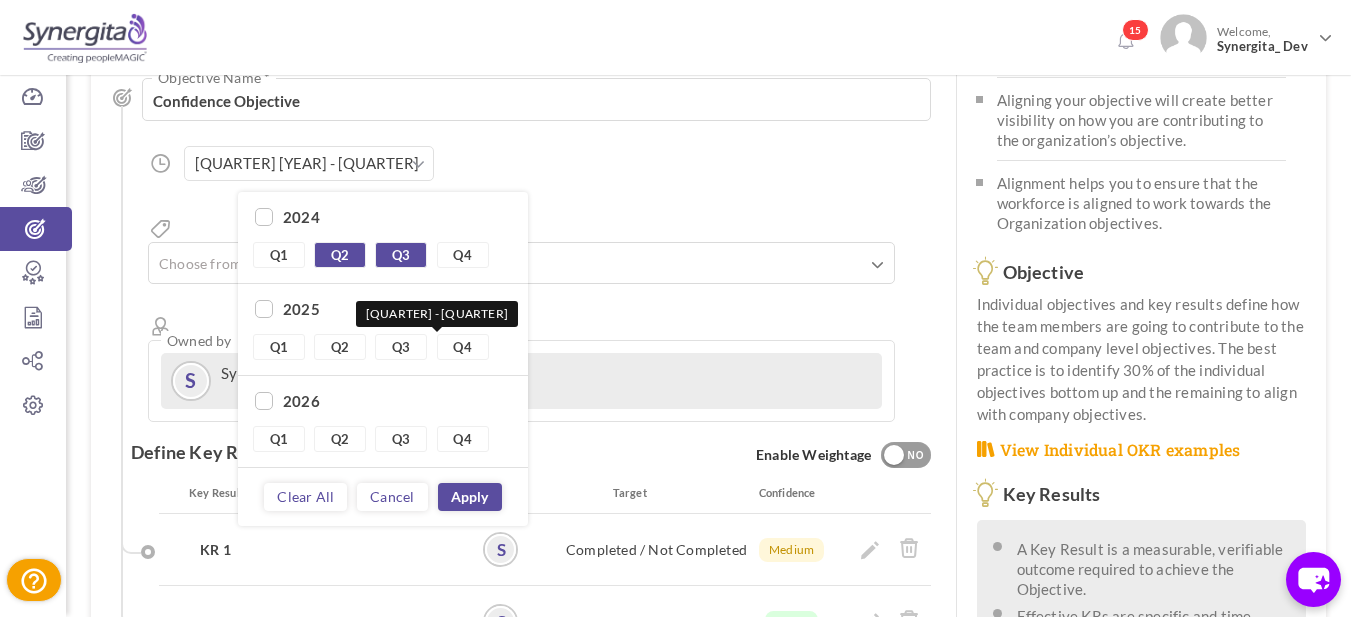 click on "Q3" at bounding box center [401, 347] 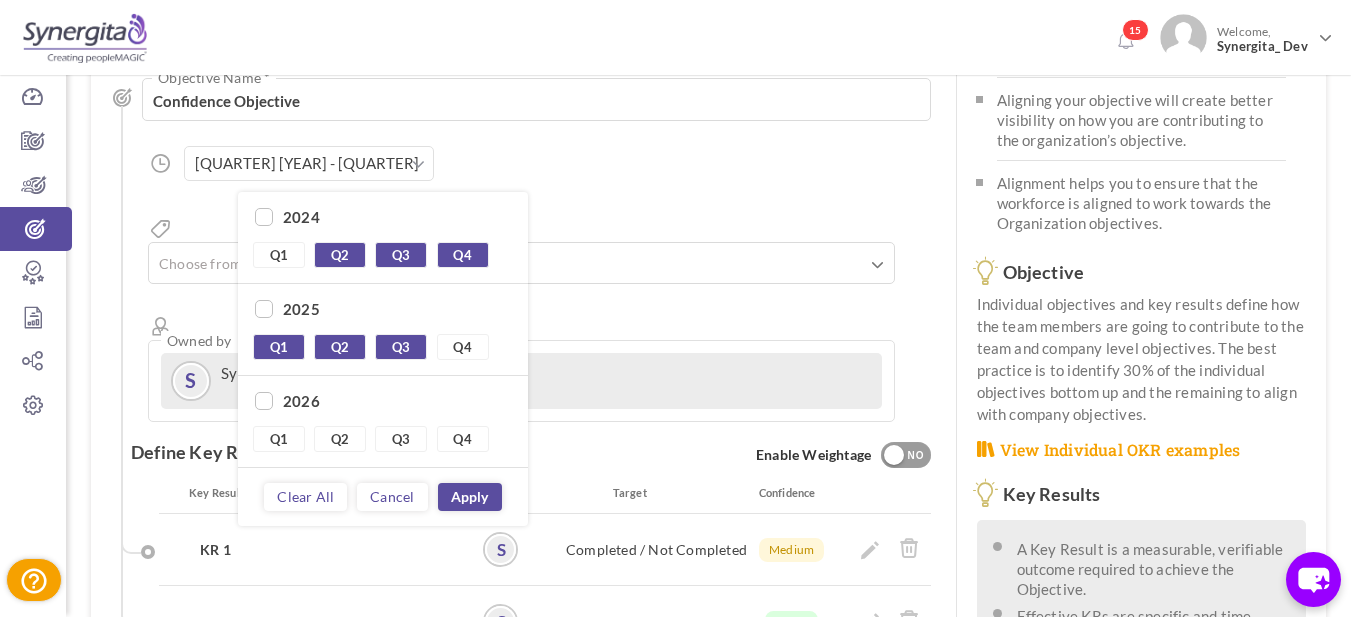 click on "Apply" at bounding box center [470, 497] 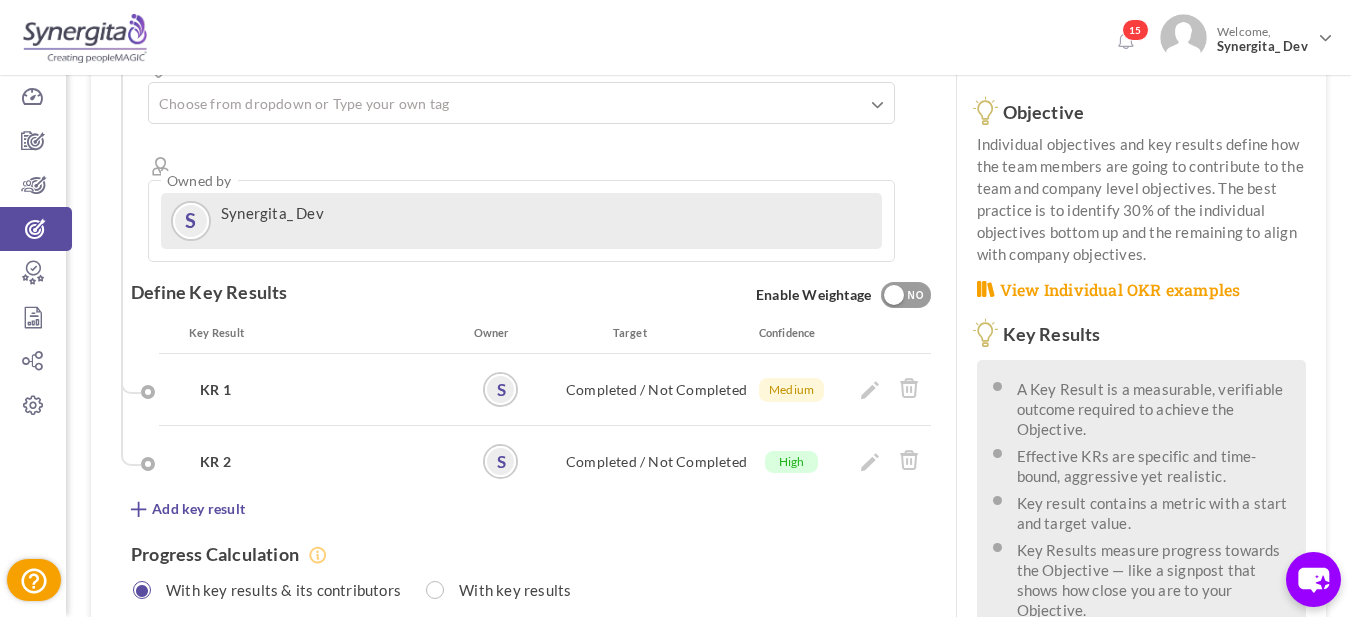 scroll, scrollTop: 549, scrollLeft: 0, axis: vertical 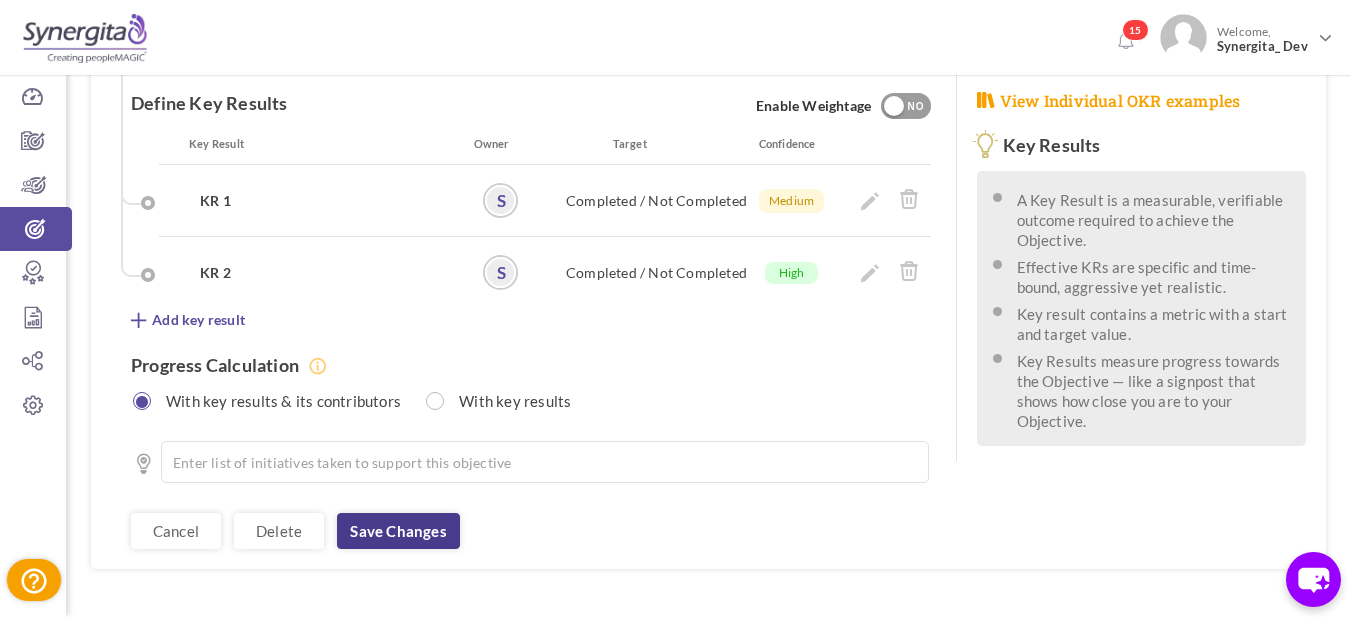 click on "Save changes" at bounding box center [398, 531] 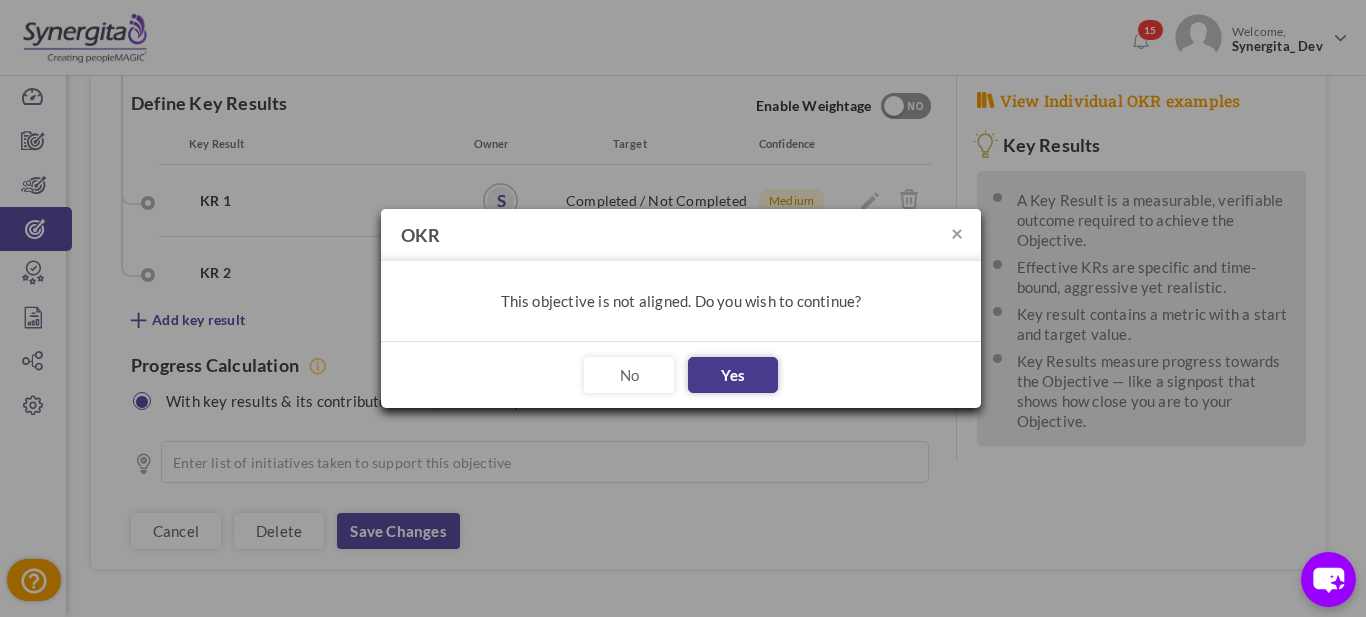 click on "Yes" at bounding box center [733, 375] 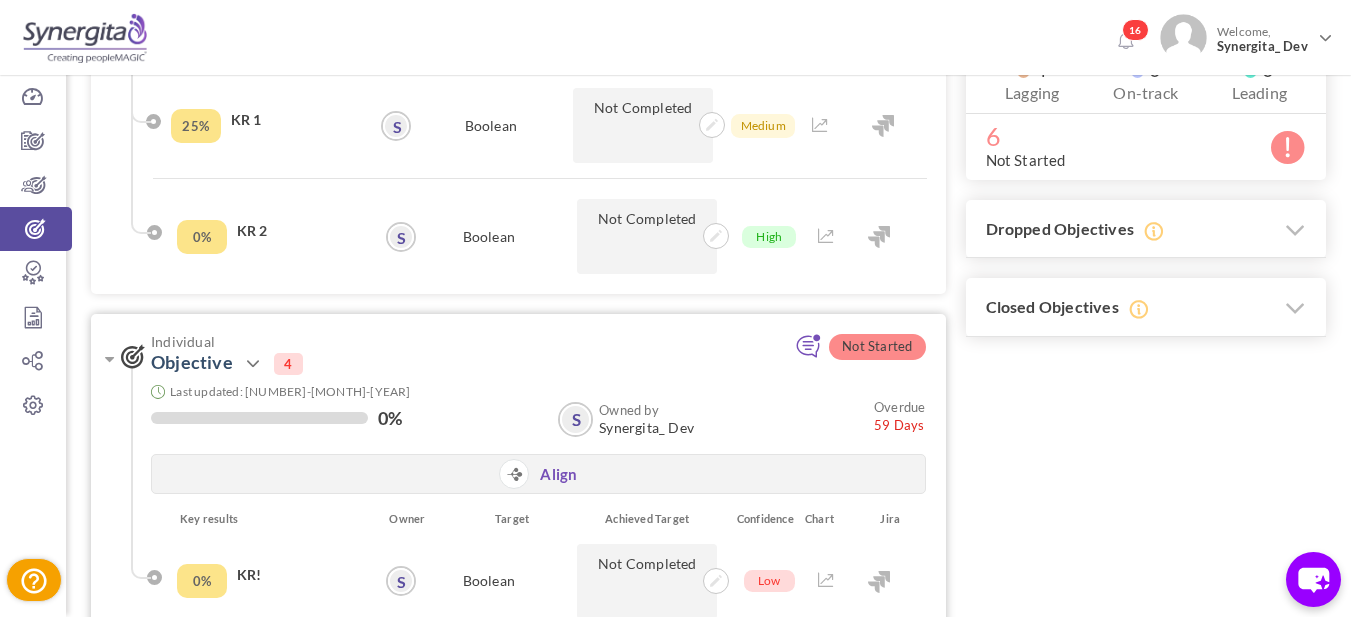 scroll, scrollTop: 400, scrollLeft: 0, axis: vertical 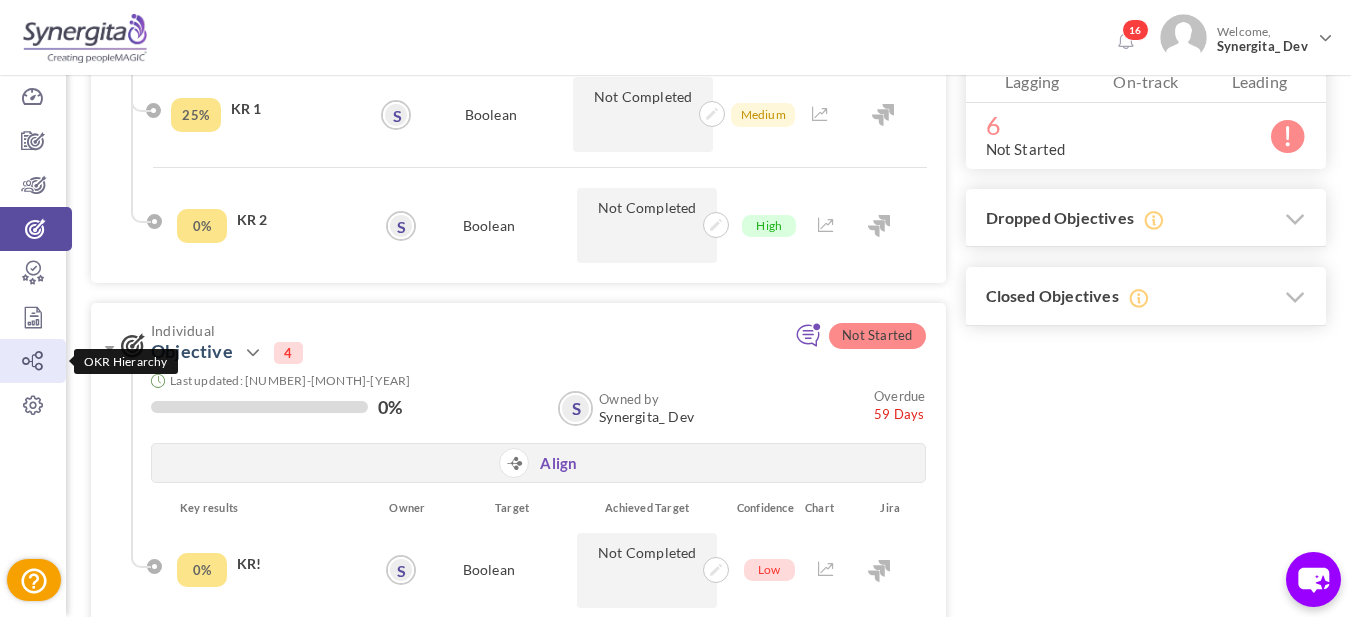 click at bounding box center (33, 361) 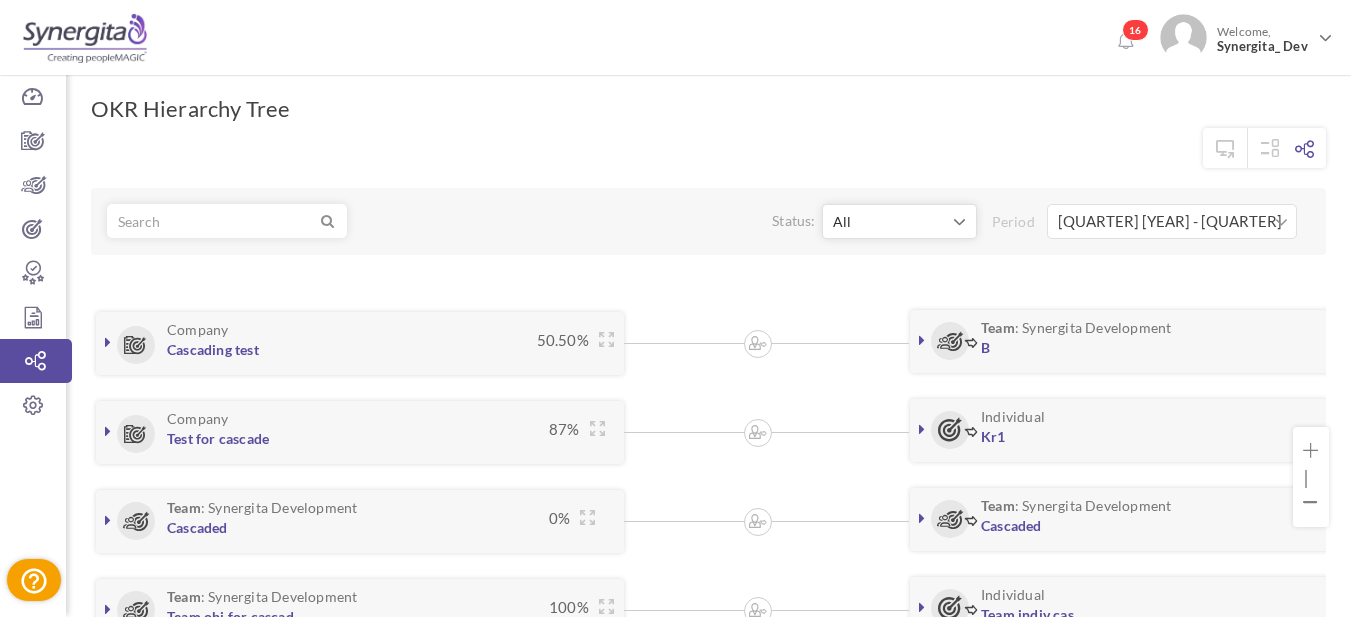 scroll, scrollTop: 0, scrollLeft: 0, axis: both 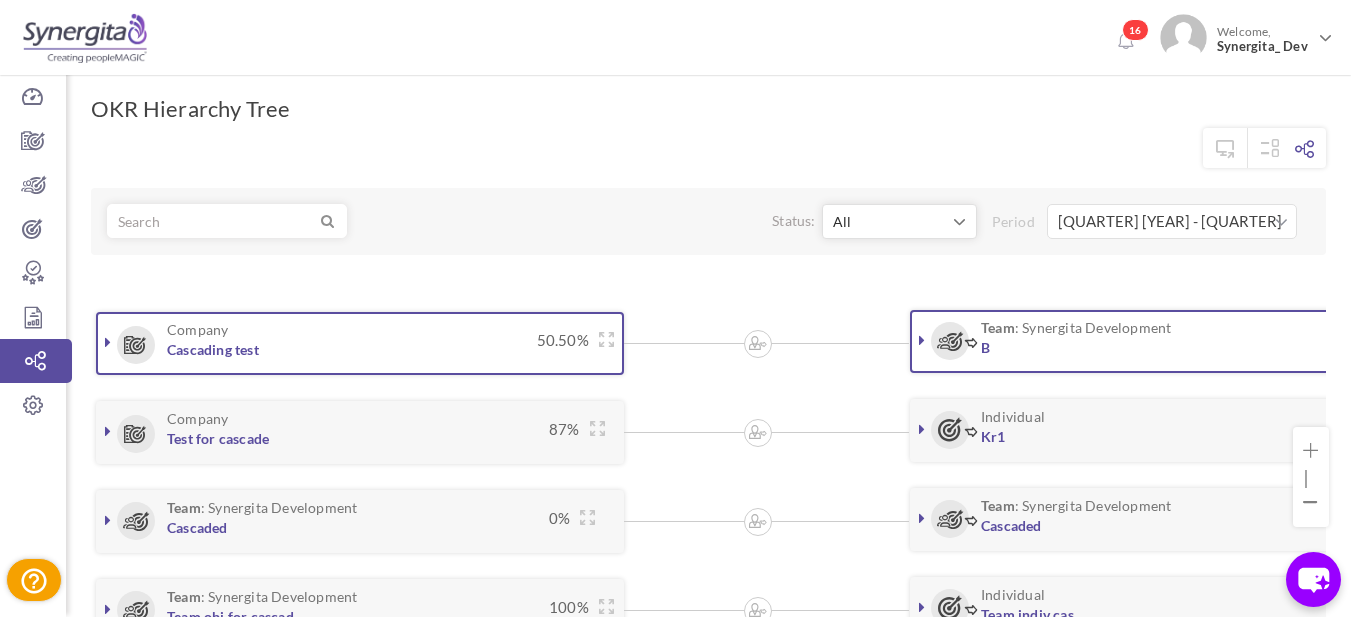 click at bounding box center [108, 342] 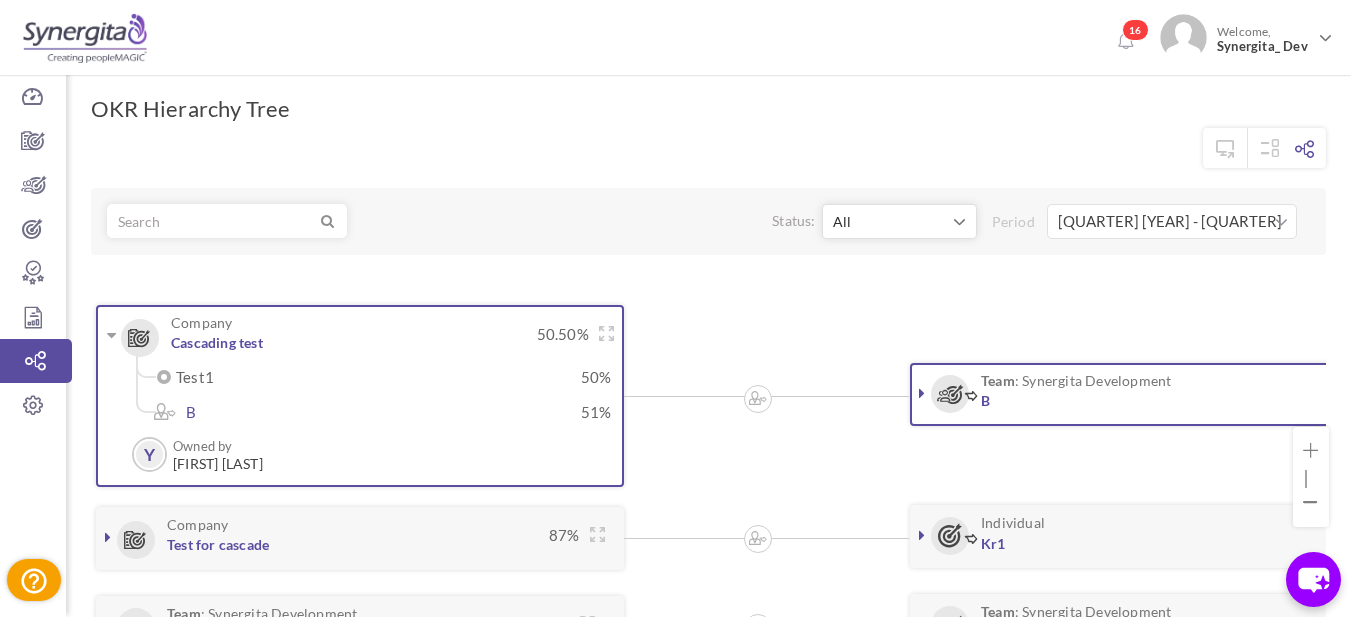 click on "51%" at bounding box center [539, 412] 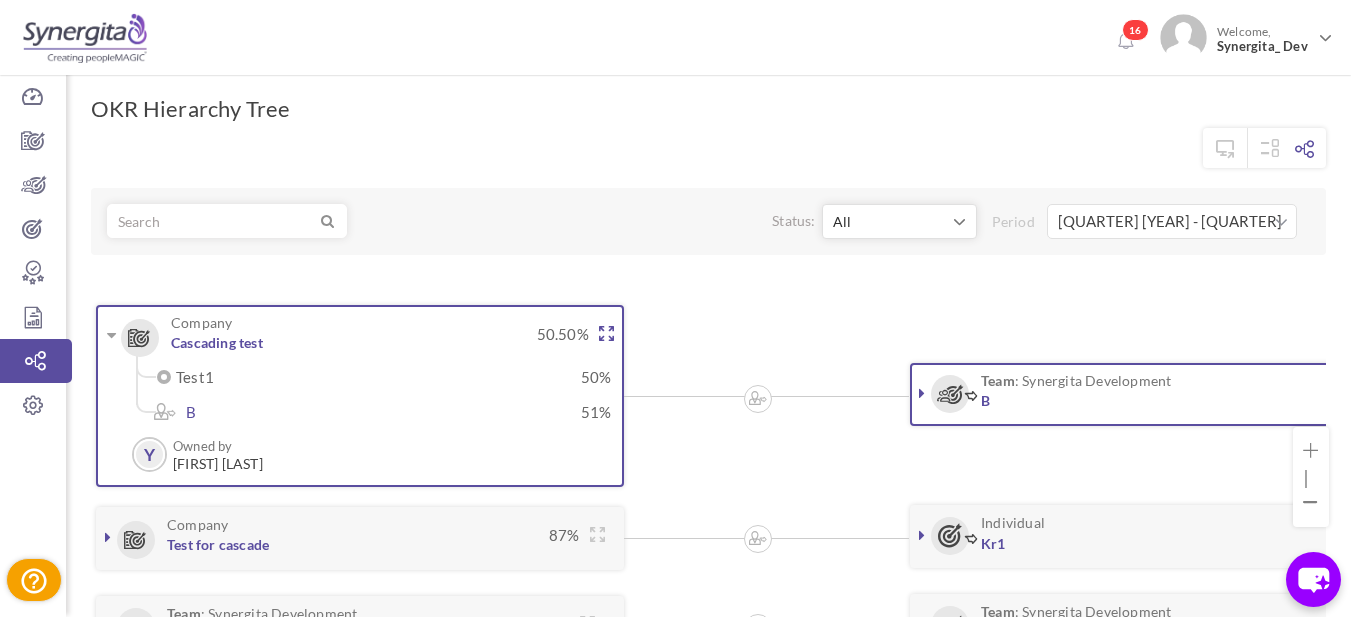 click at bounding box center [606, 333] 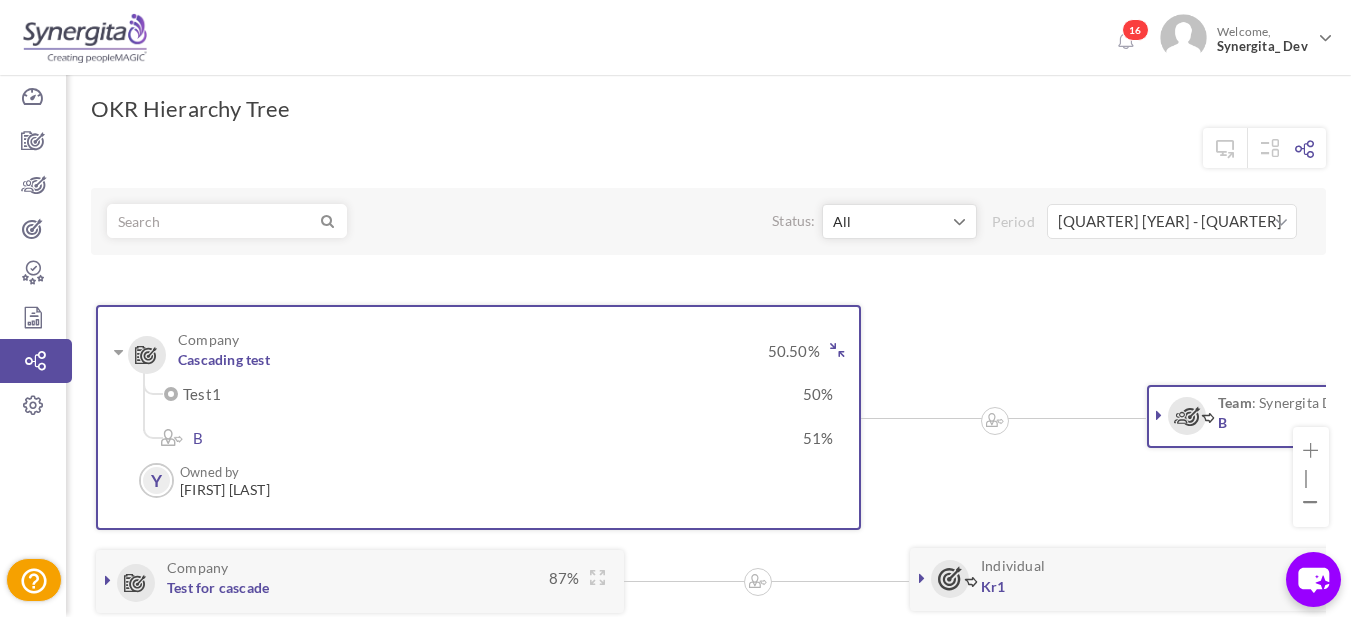 scroll, scrollTop: 109, scrollLeft: 0, axis: vertical 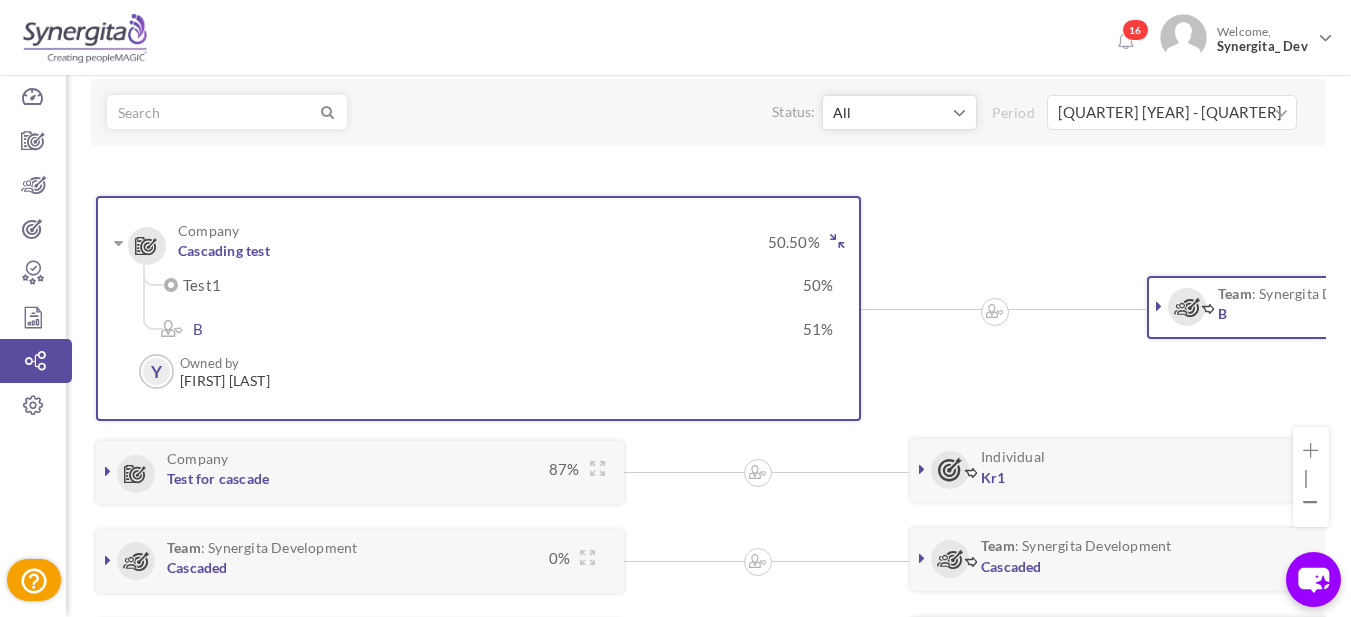 click at bounding box center [837, 241] 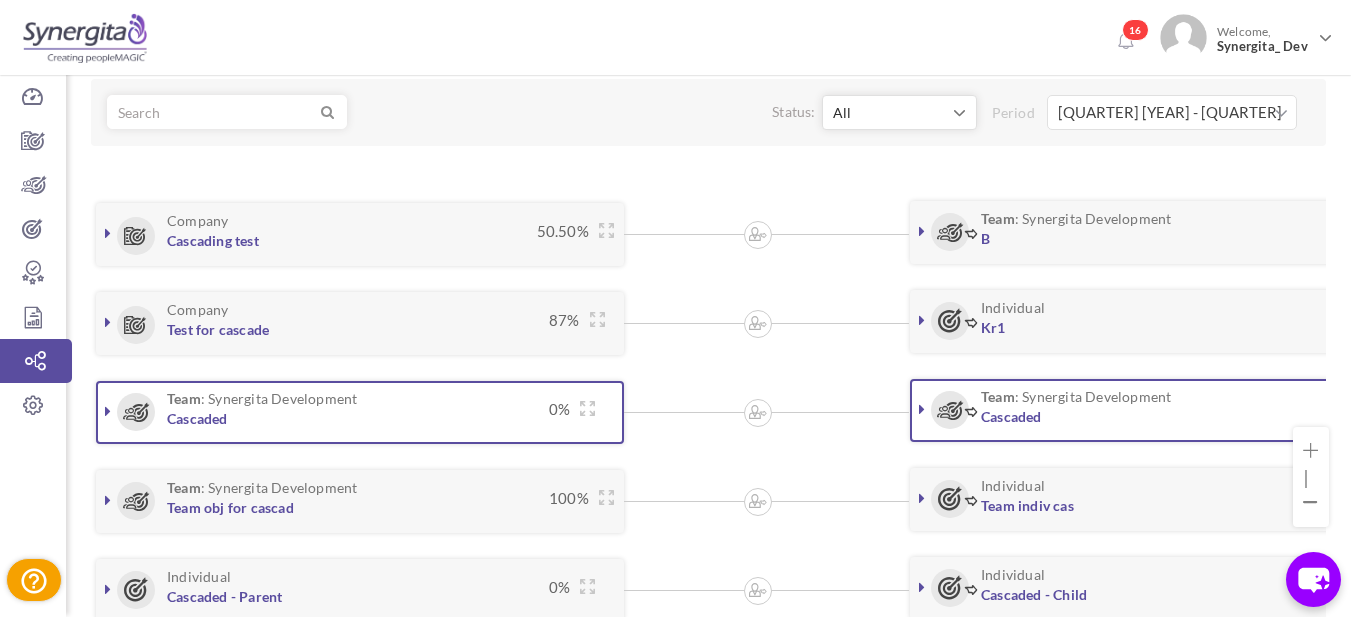 click at bounding box center [108, 411] 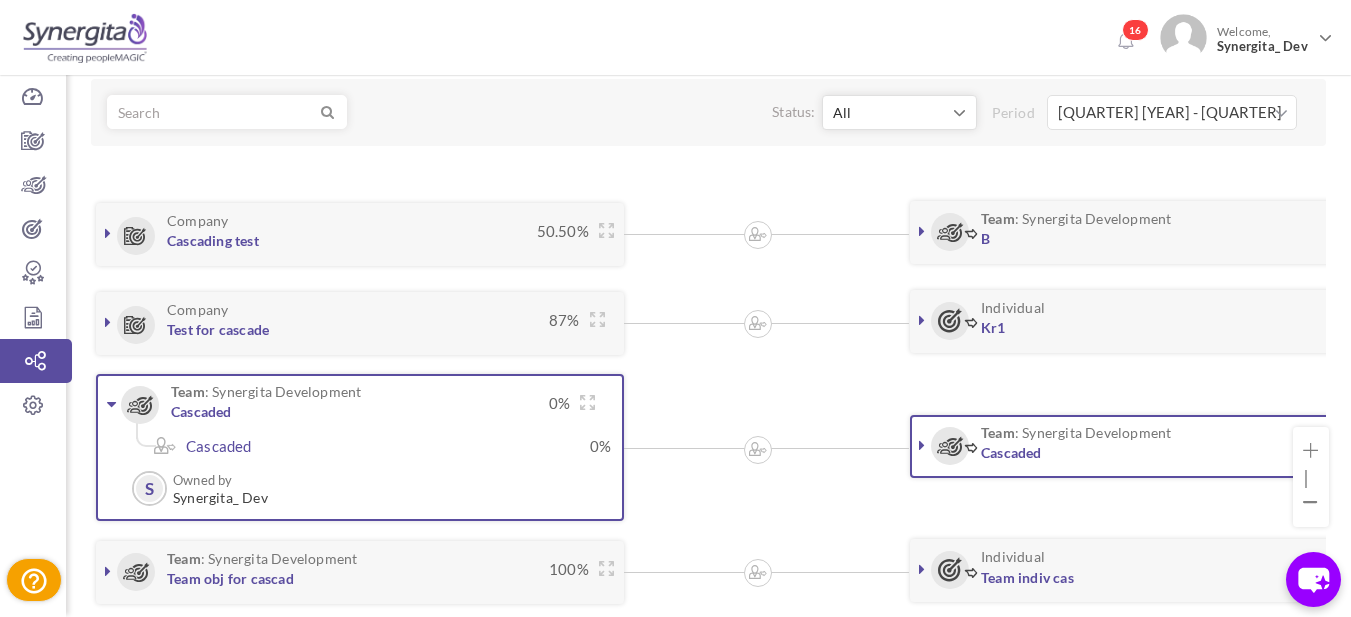 click at bounding box center (111, 404) 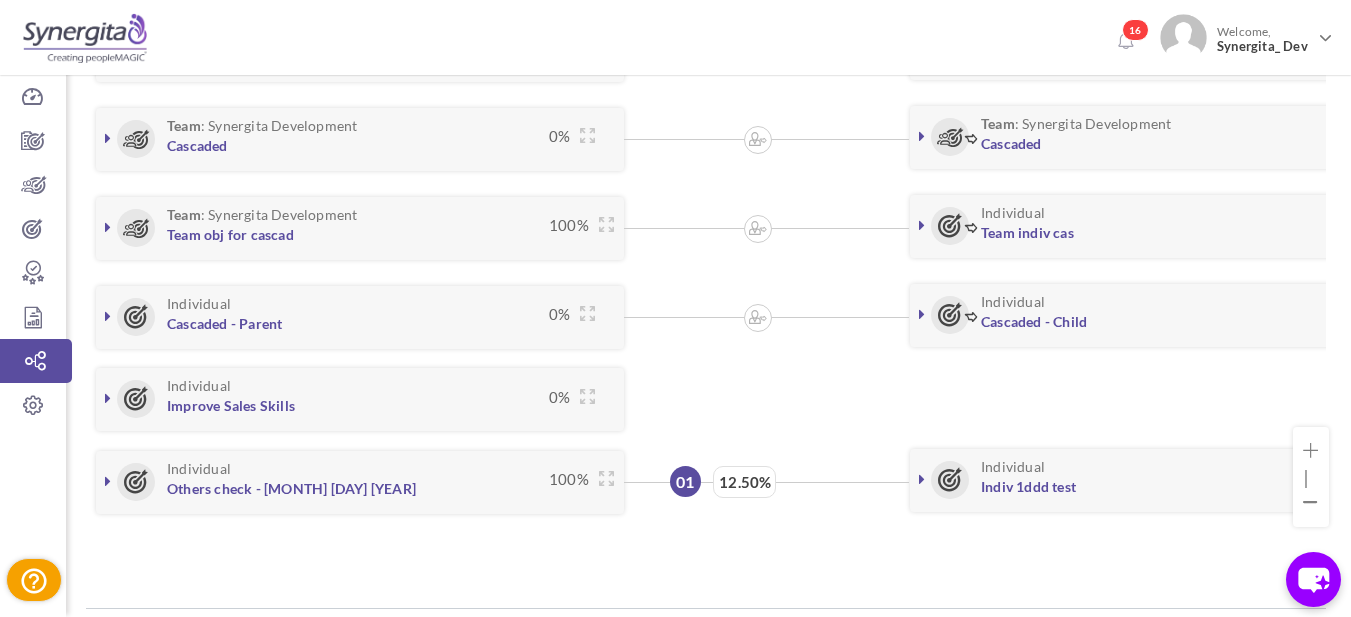 scroll, scrollTop: 409, scrollLeft: 0, axis: vertical 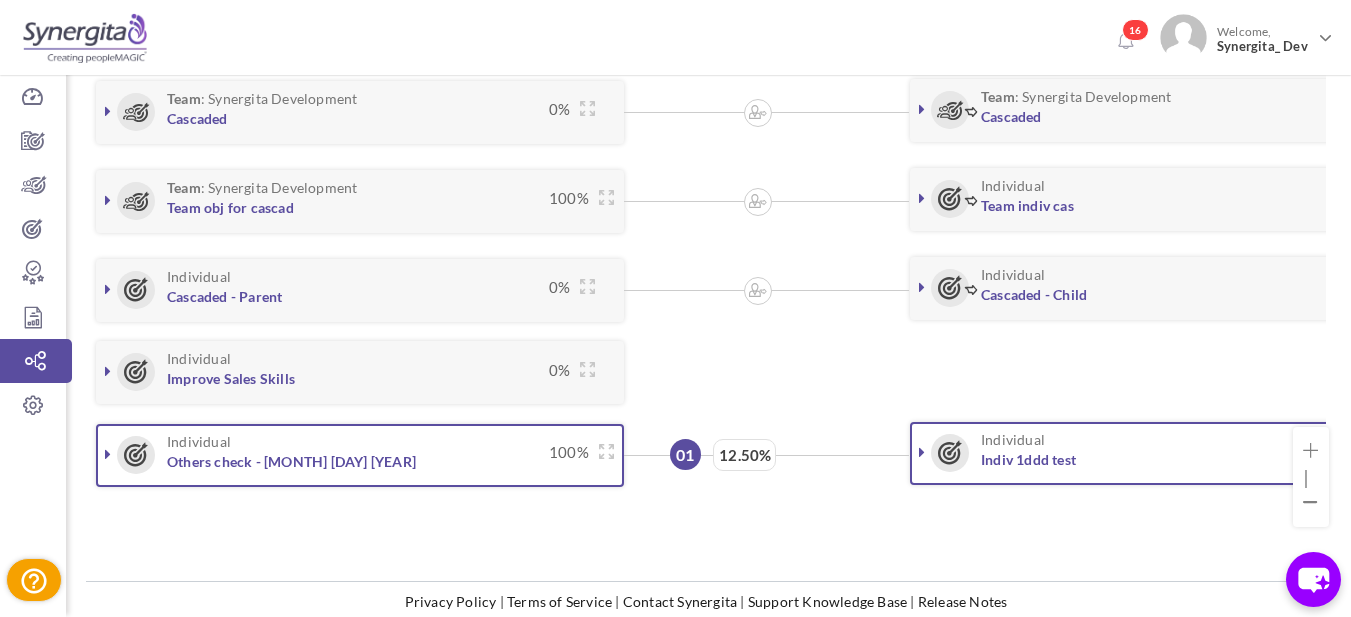 click at bounding box center [108, 454] 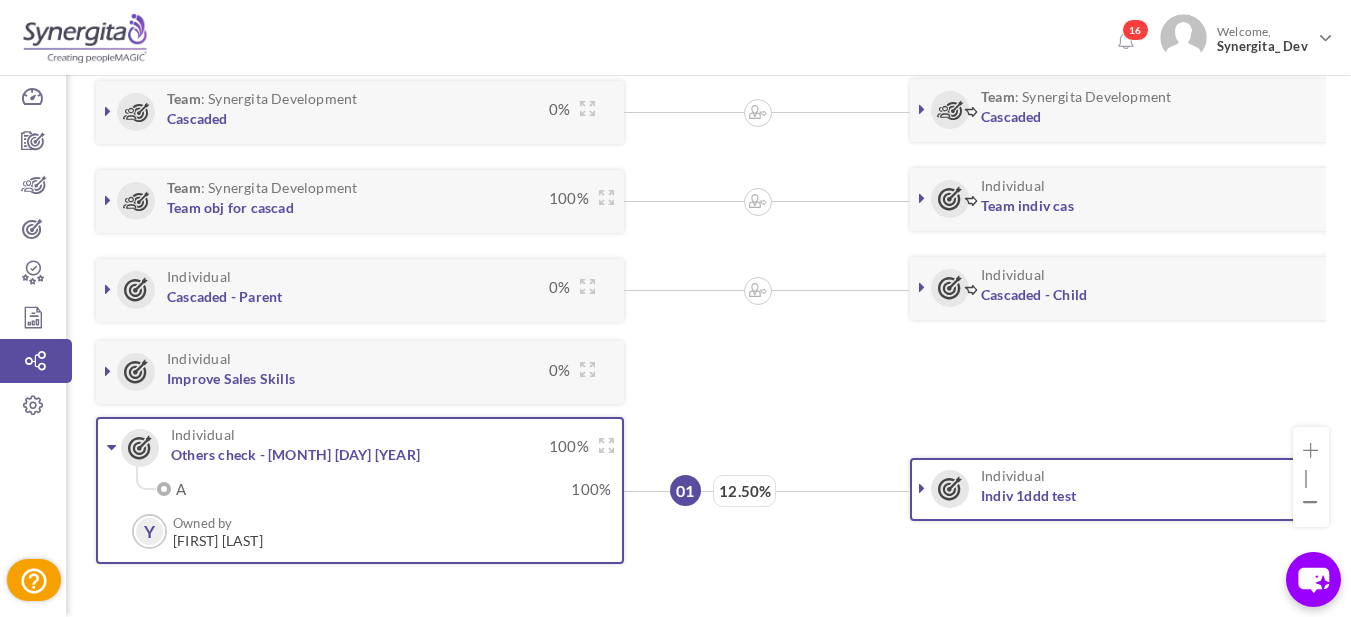 scroll, scrollTop: 509, scrollLeft: 0, axis: vertical 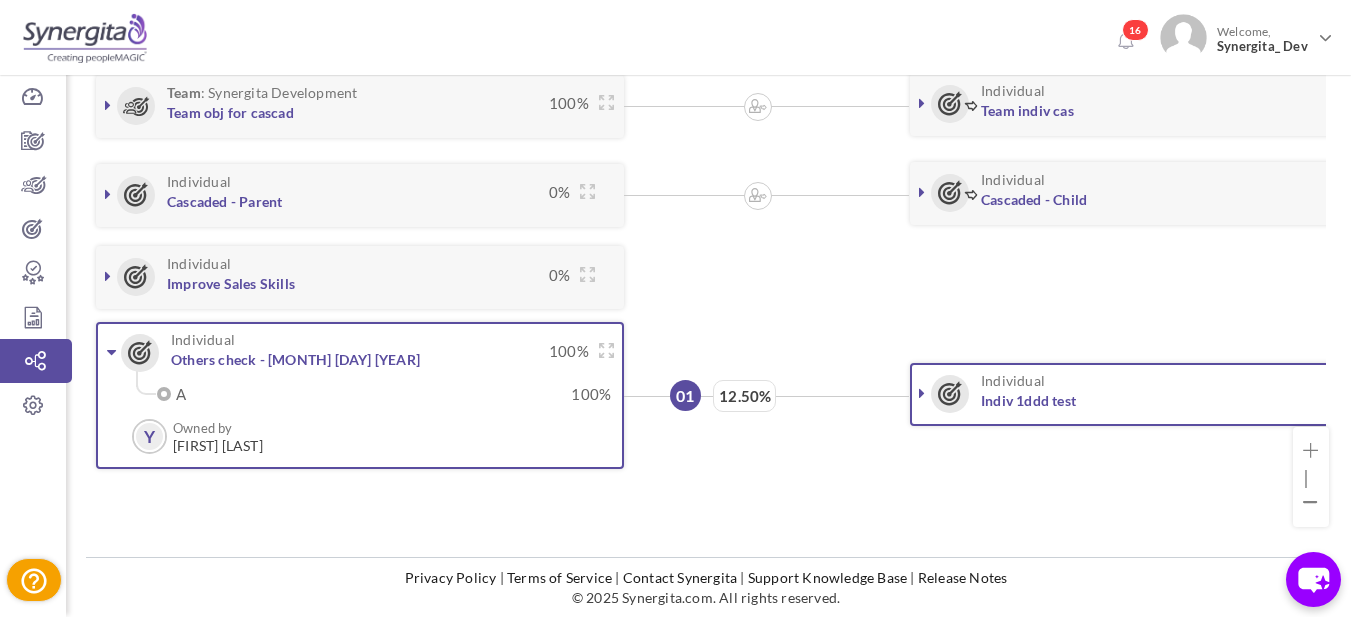click at bounding box center (111, 352) 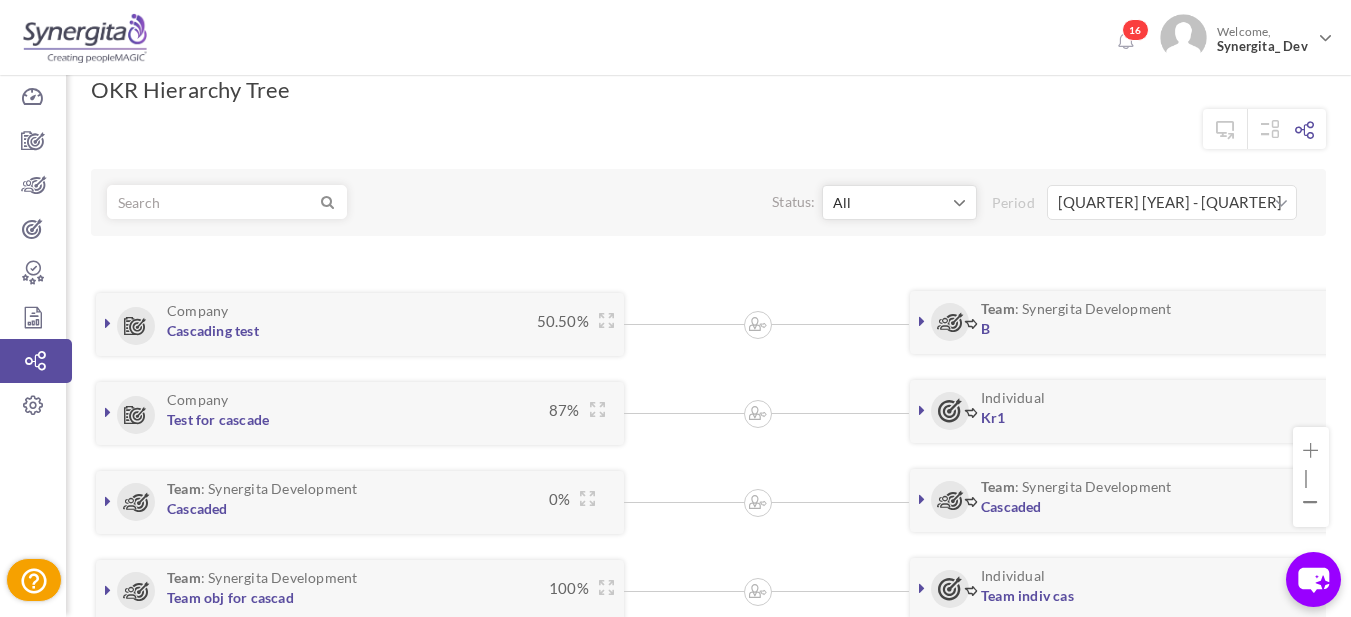 scroll, scrollTop: 0, scrollLeft: 0, axis: both 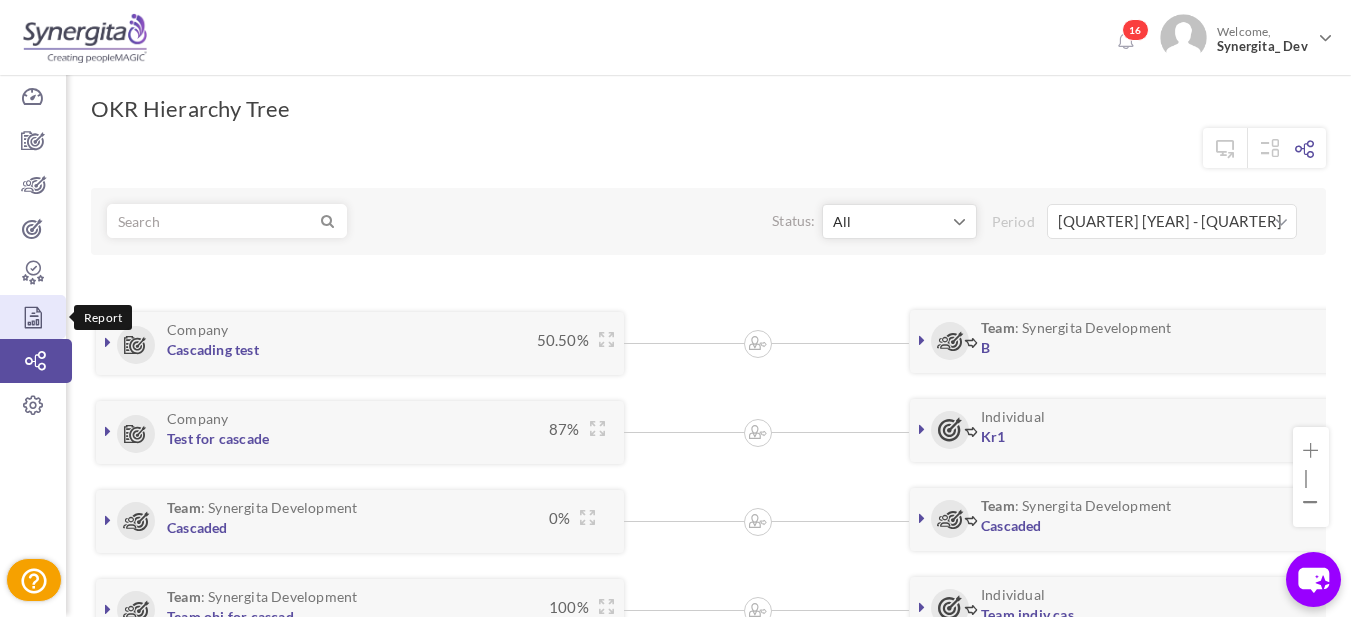 click at bounding box center [33, 317] 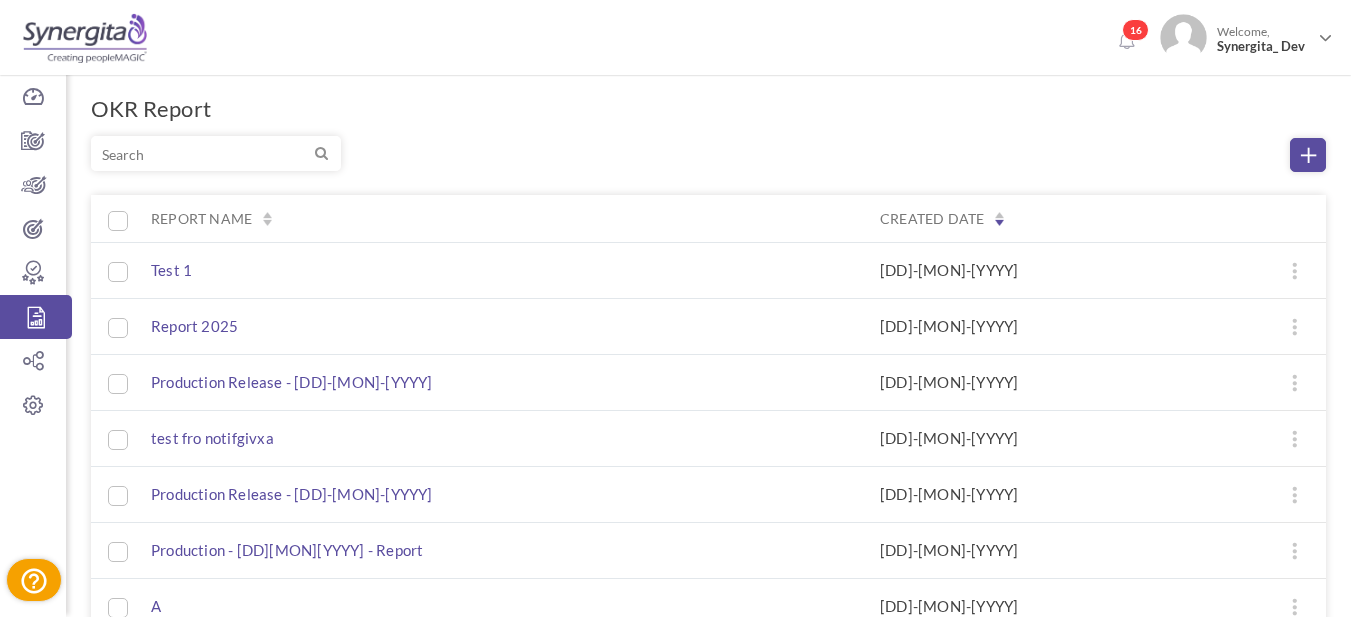 scroll, scrollTop: 0, scrollLeft: 0, axis: both 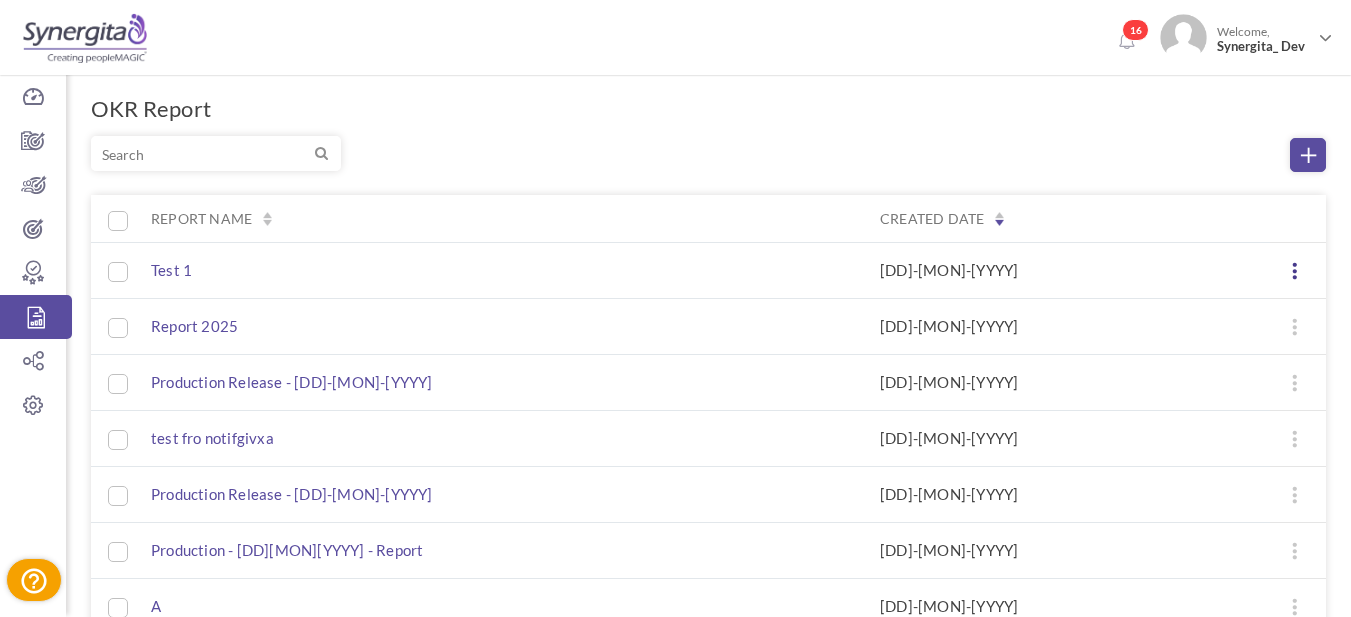 click at bounding box center [1295, 271] 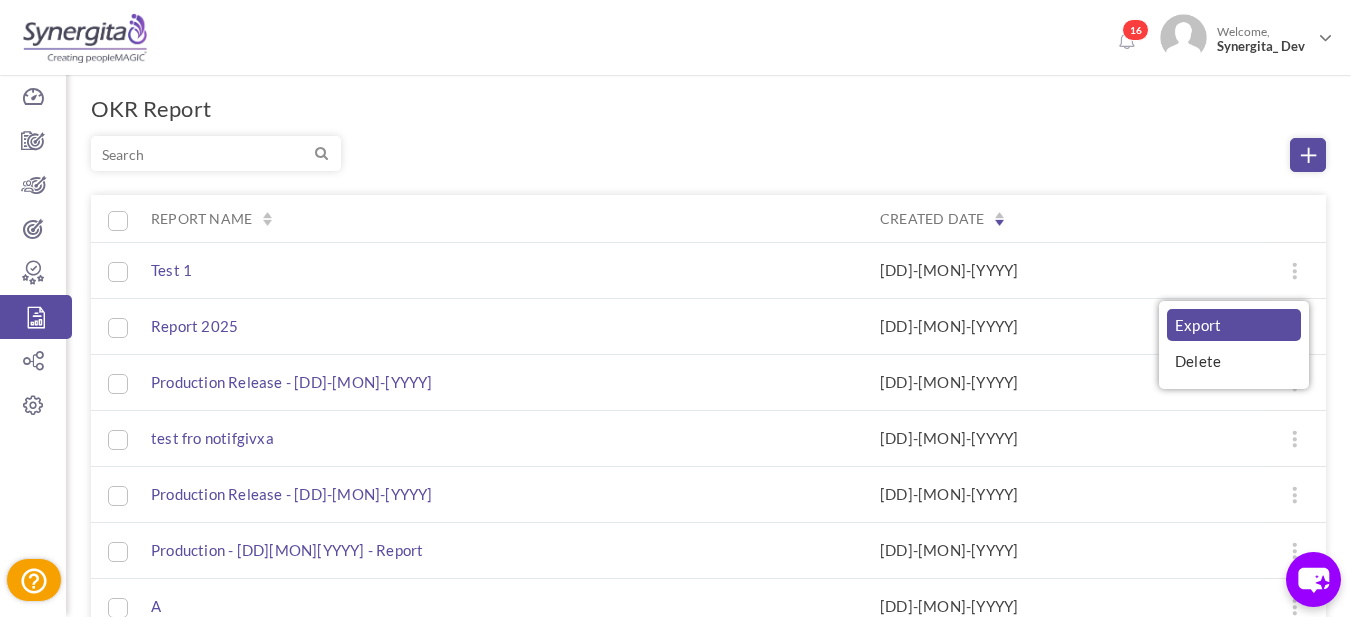 click on "Export" at bounding box center [1234, 325] 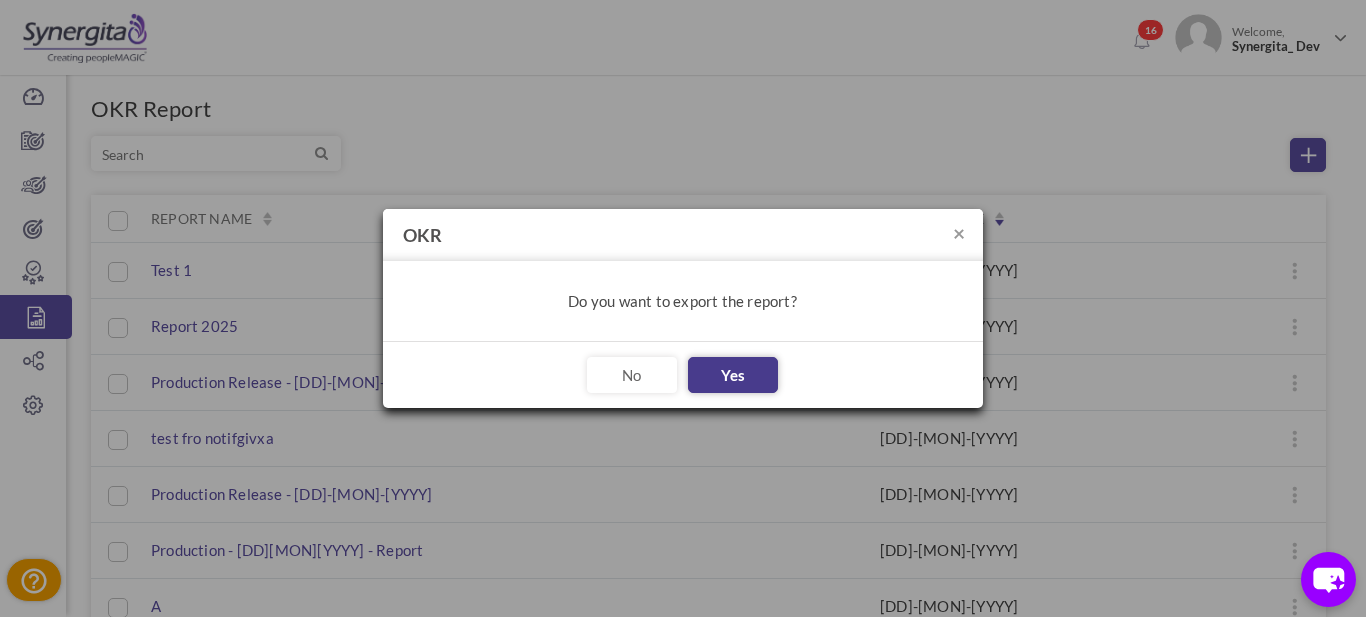click on "Yes" at bounding box center [733, 375] 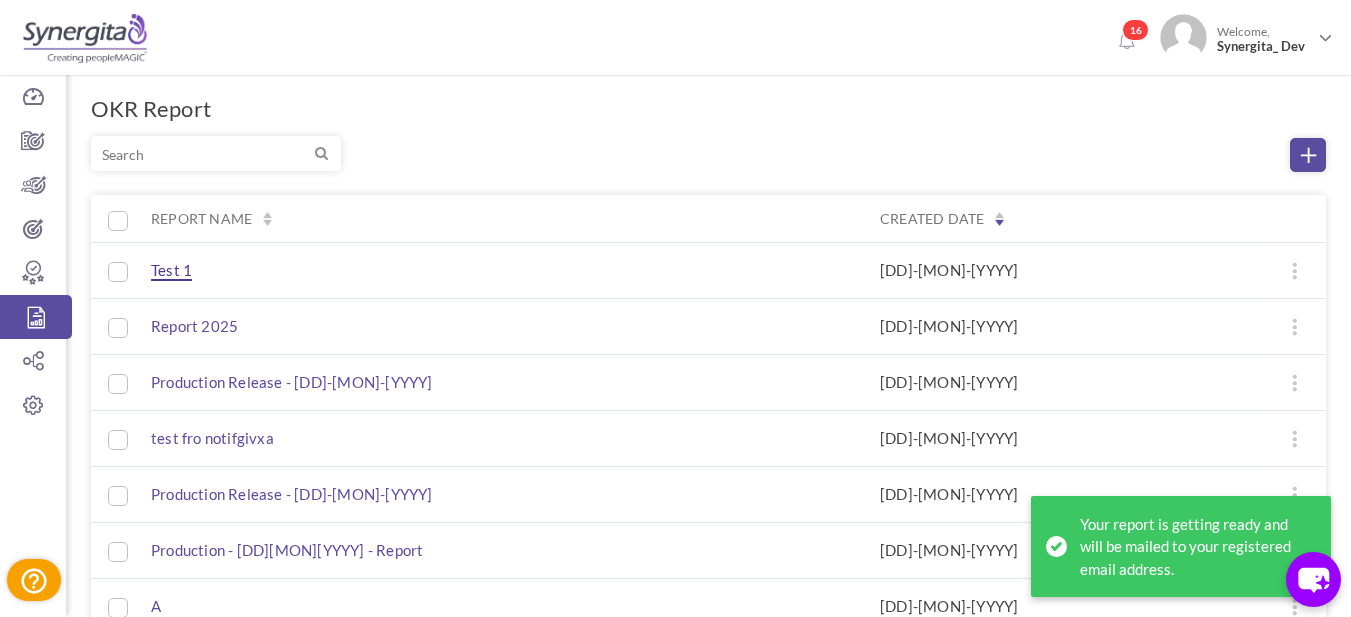click on "Test 1" at bounding box center (171, 271) 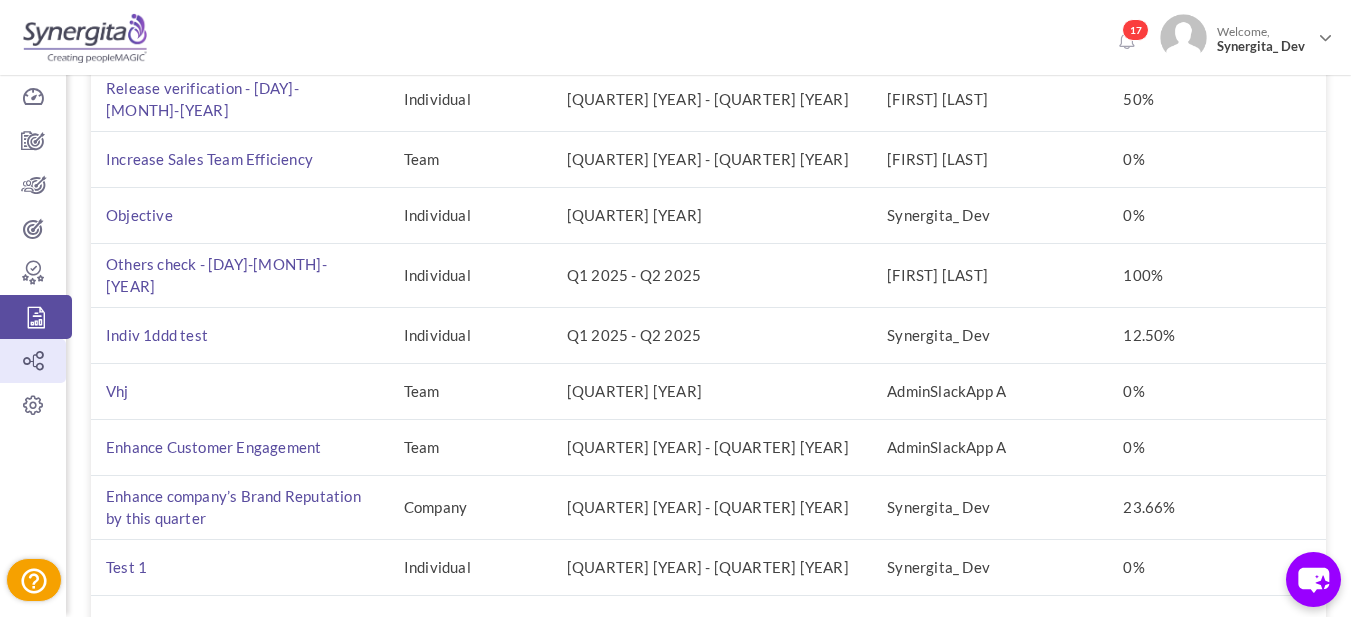 scroll, scrollTop: 0, scrollLeft: 0, axis: both 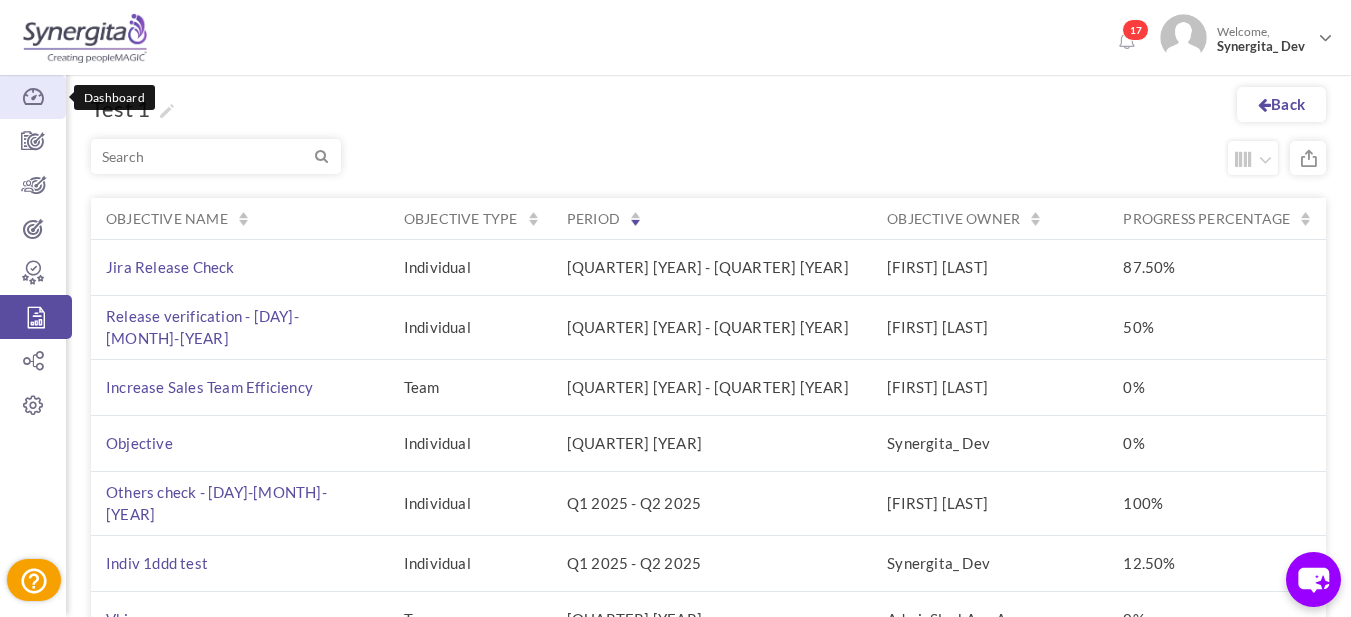 click on "Dashboard" at bounding box center (33, 97) 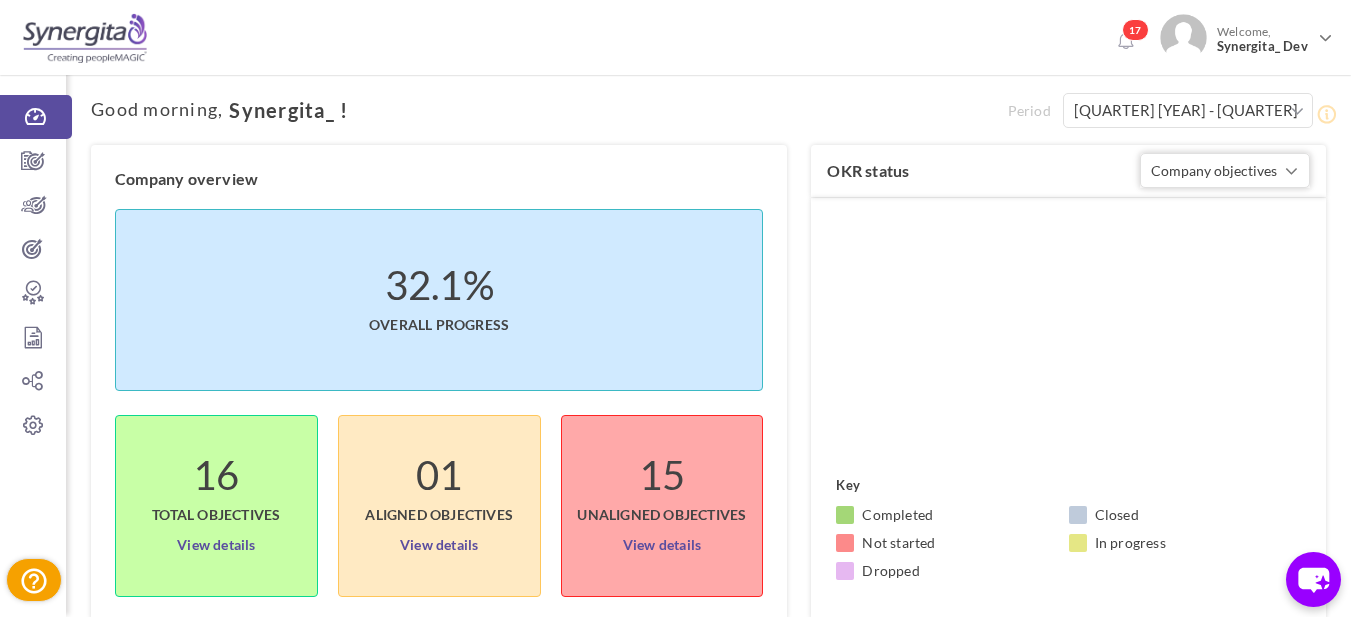 scroll, scrollTop: 0, scrollLeft: 0, axis: both 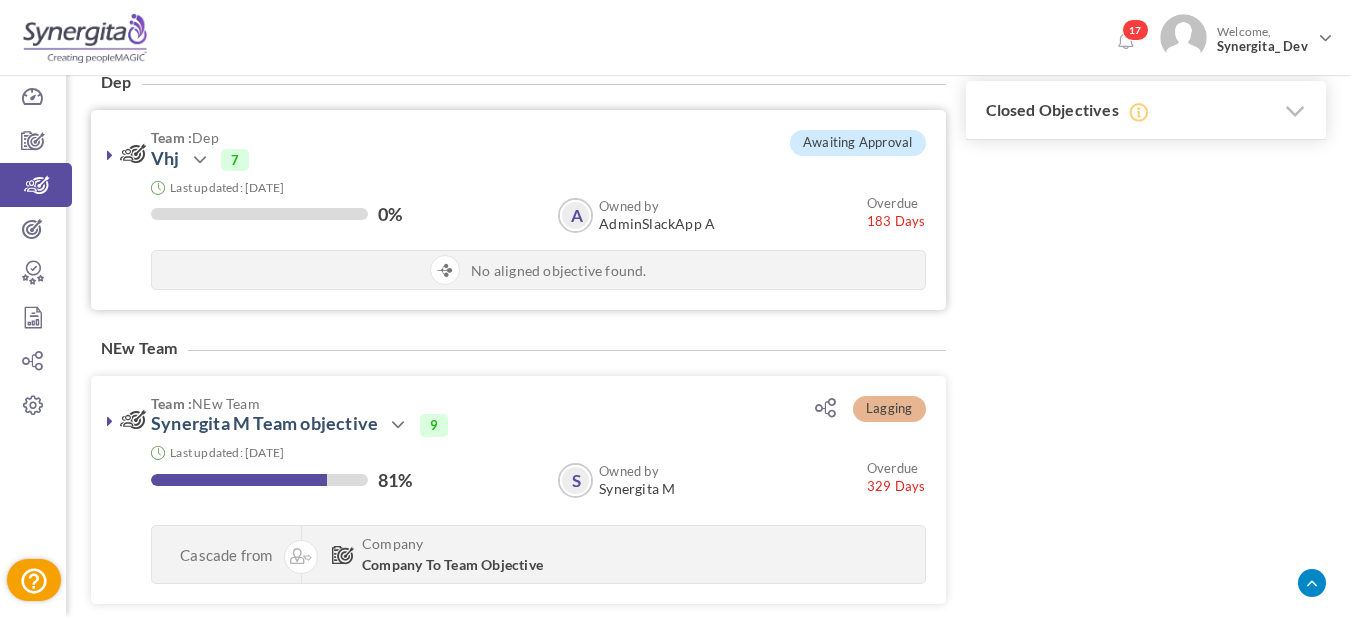 click at bounding box center [110, 155] 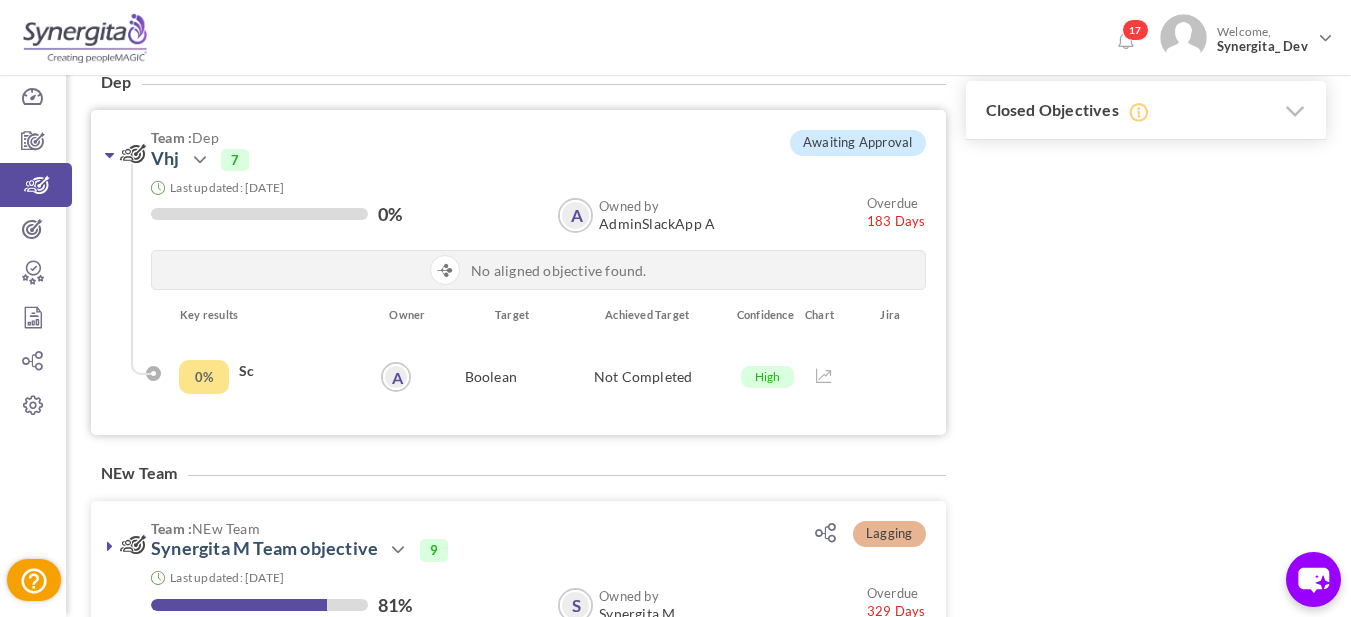 click at bounding box center (110, 155) 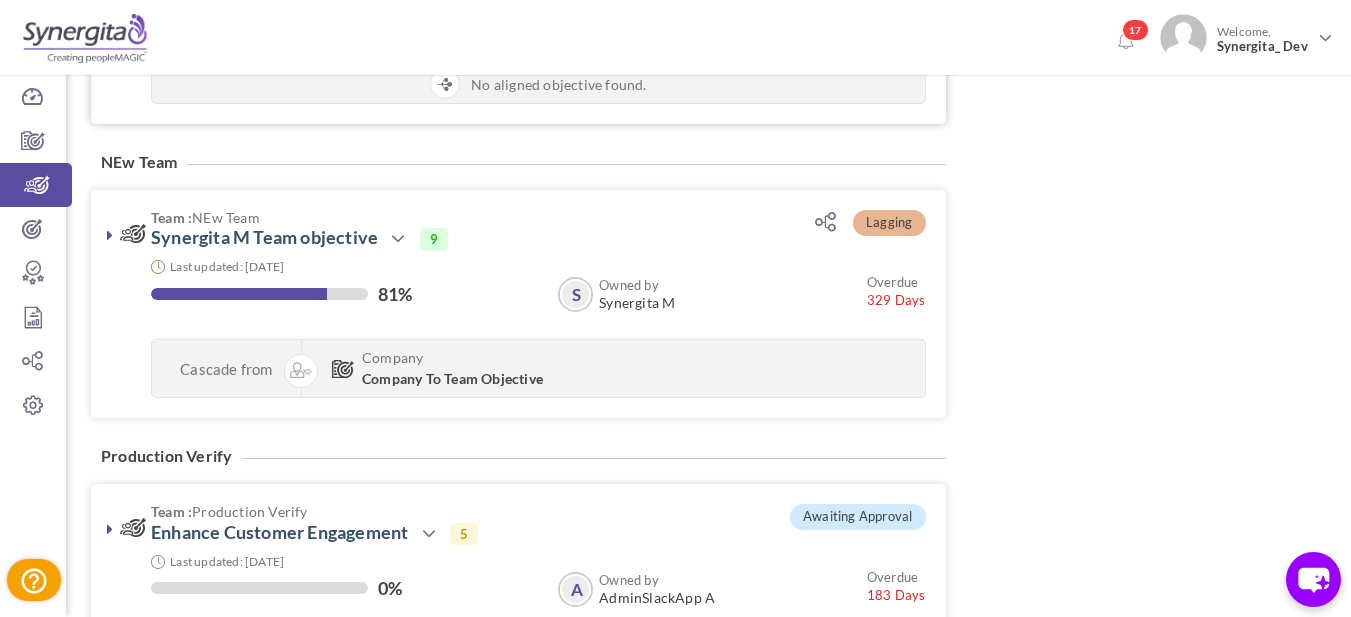 scroll, scrollTop: 800, scrollLeft: 0, axis: vertical 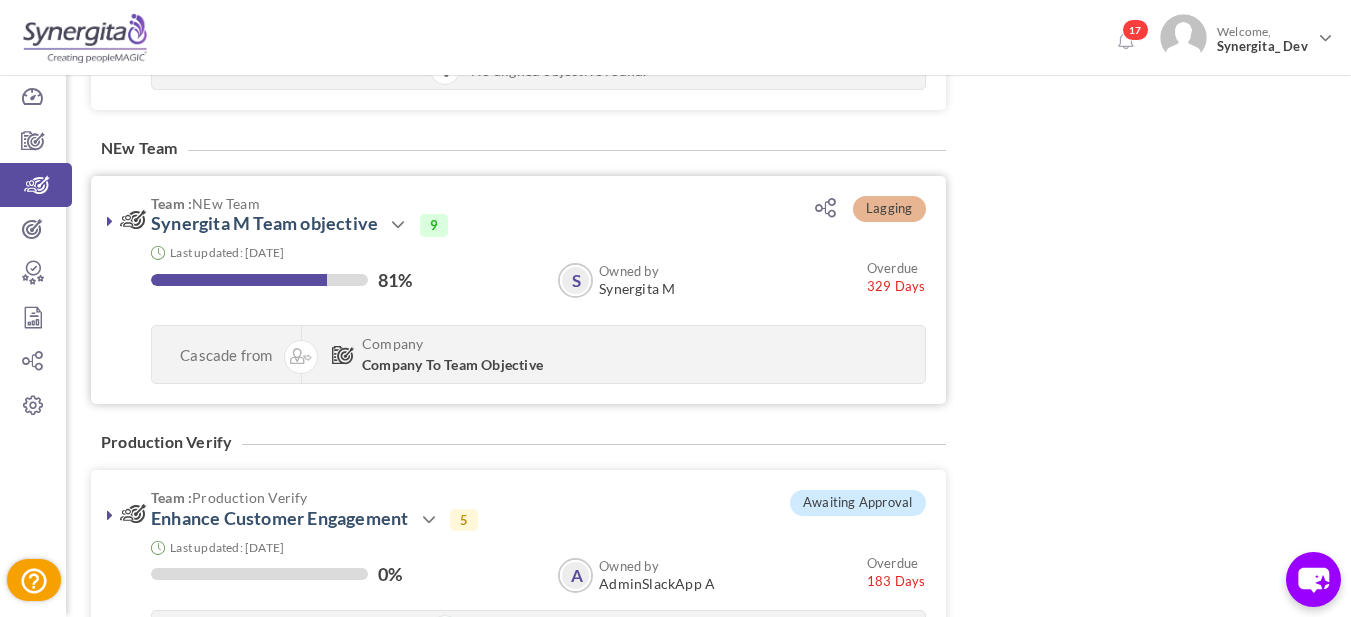 click at bounding box center [110, 221] 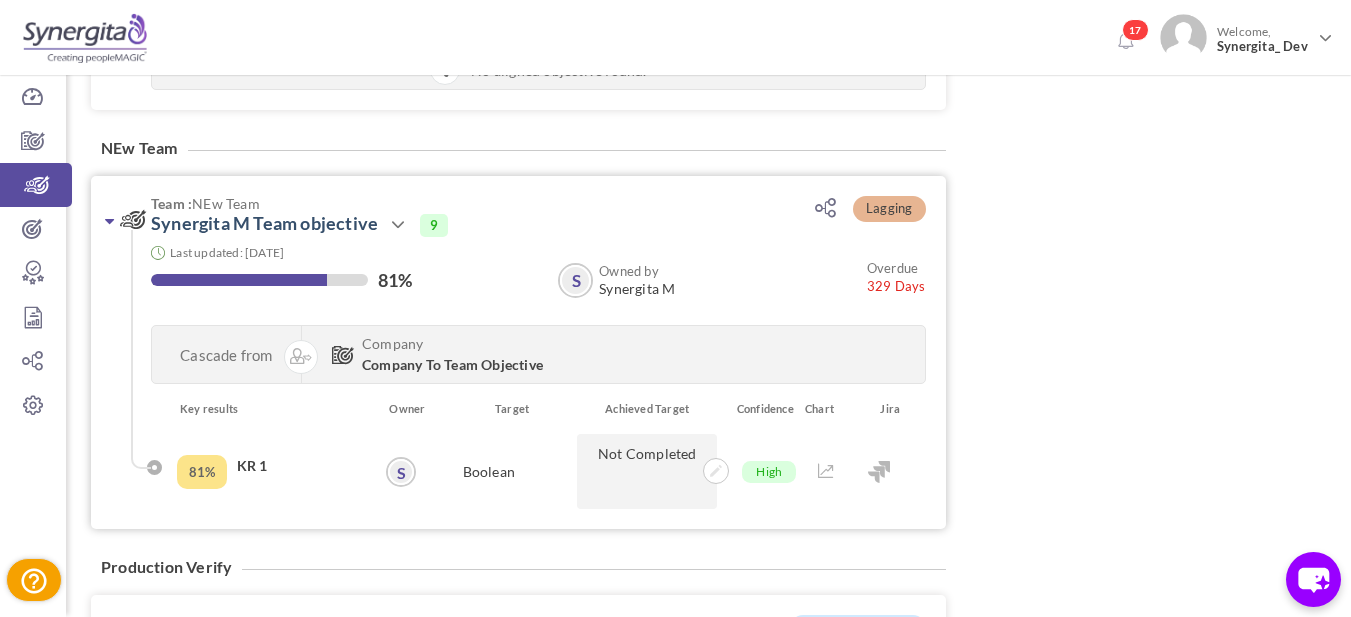 click at bounding box center (109, 221) 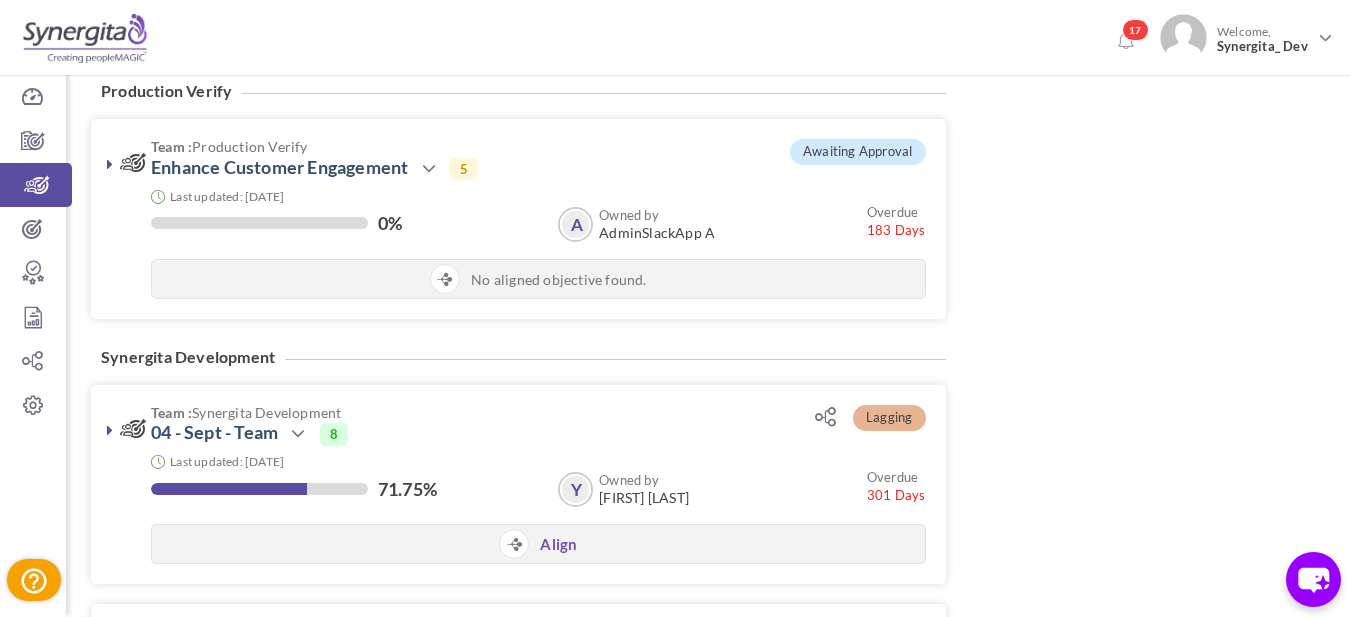 scroll, scrollTop: 1200, scrollLeft: 0, axis: vertical 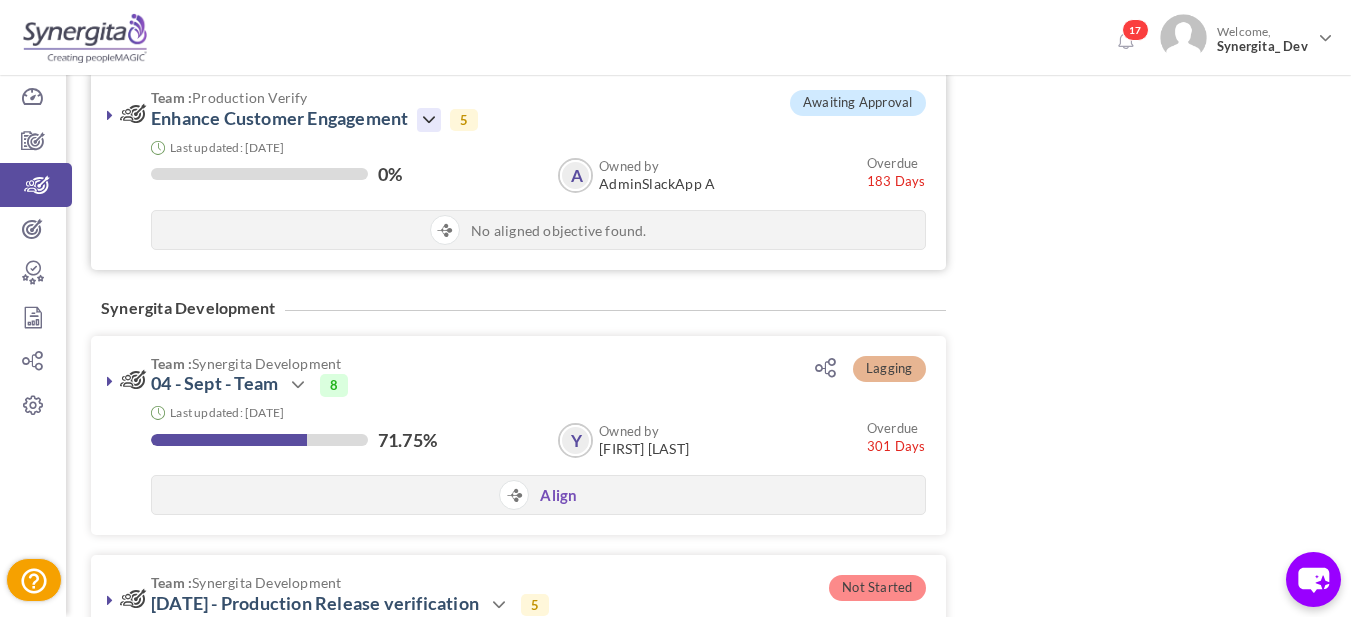 click at bounding box center [429, 120] 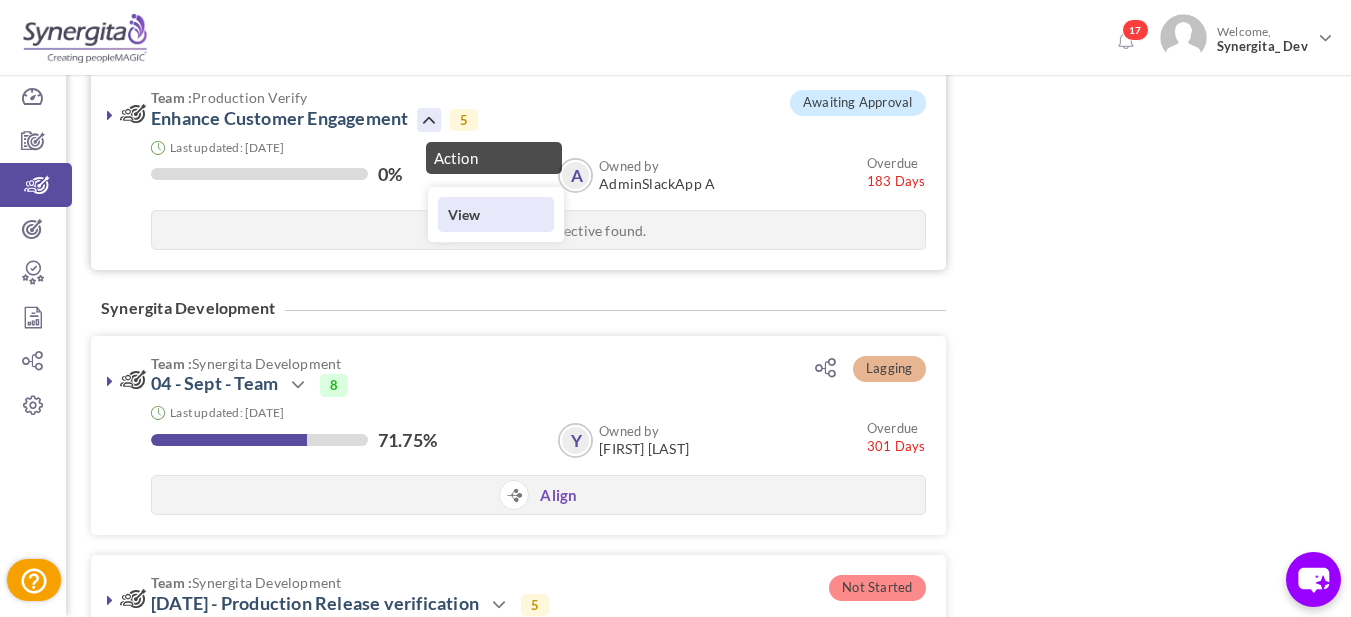 click on "View" at bounding box center [496, 214] 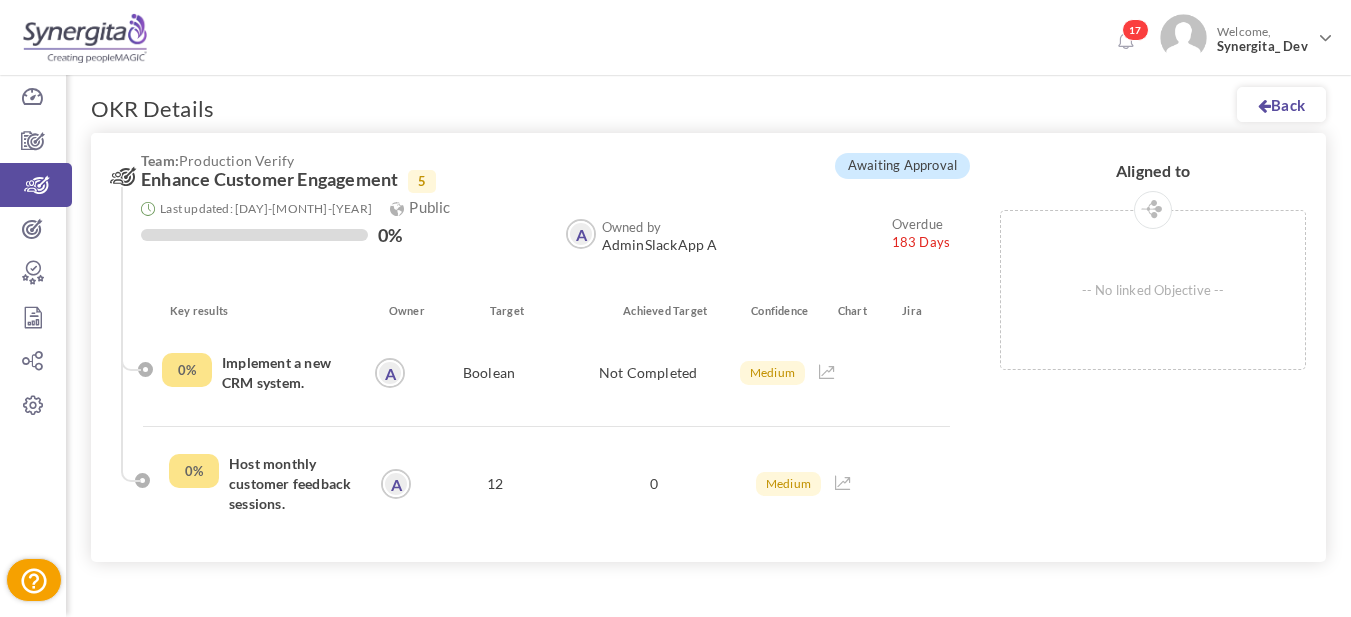 scroll, scrollTop: 0, scrollLeft: 0, axis: both 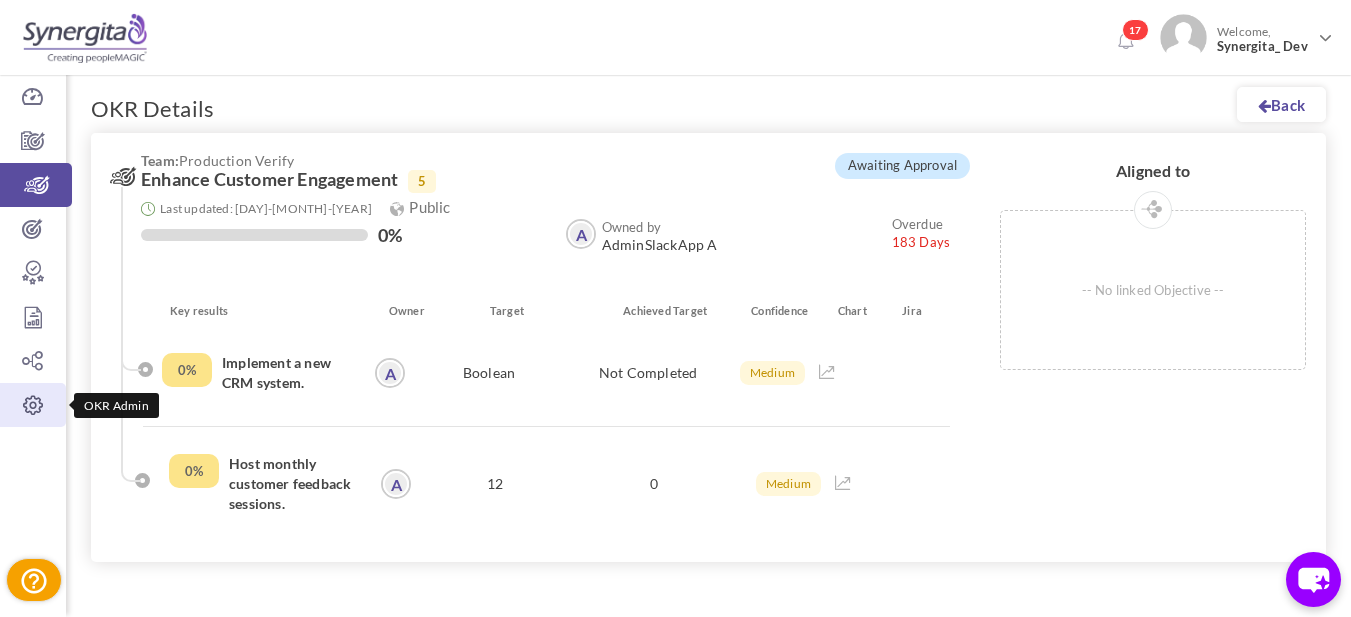 click at bounding box center (33, 405) 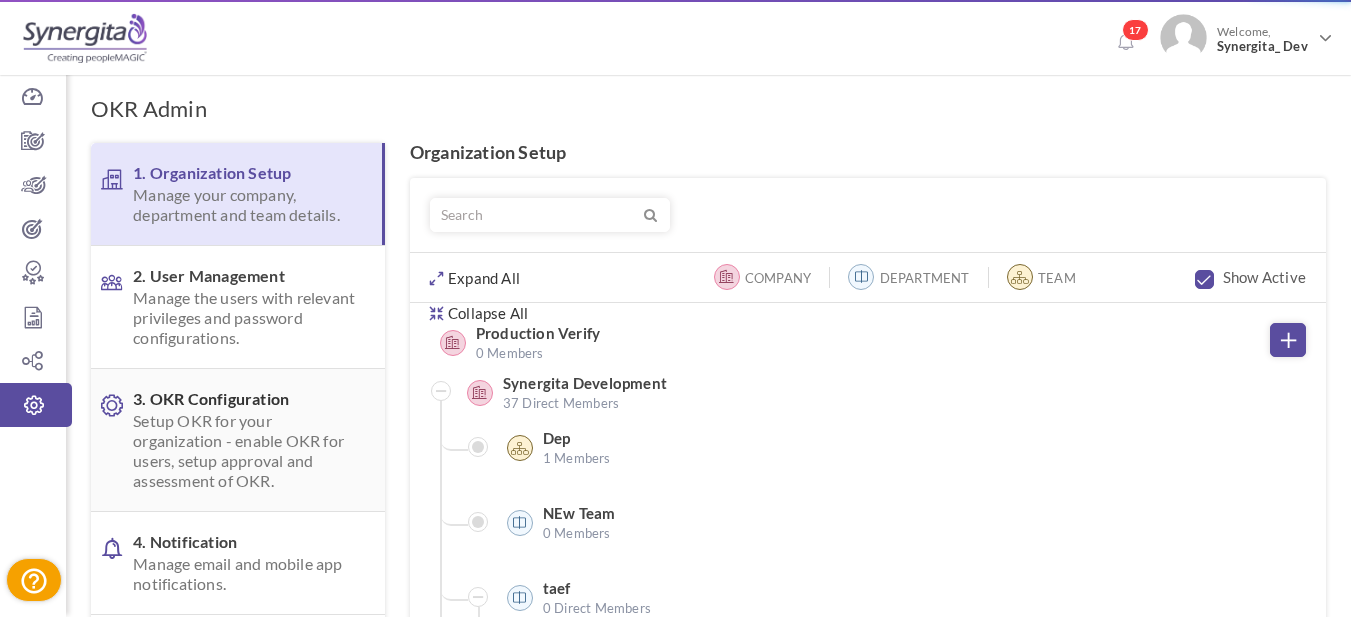 scroll, scrollTop: 0, scrollLeft: 0, axis: both 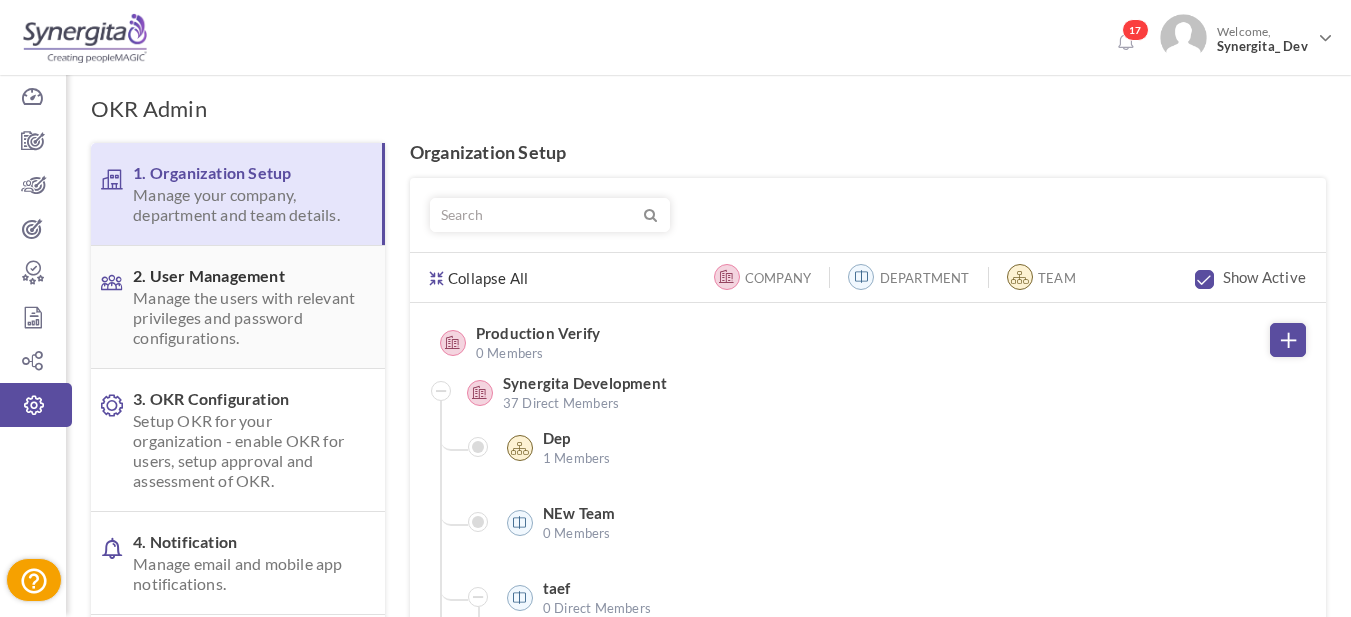 click on "Manage the users with relevant privileges and password configurations." at bounding box center [246, 318] 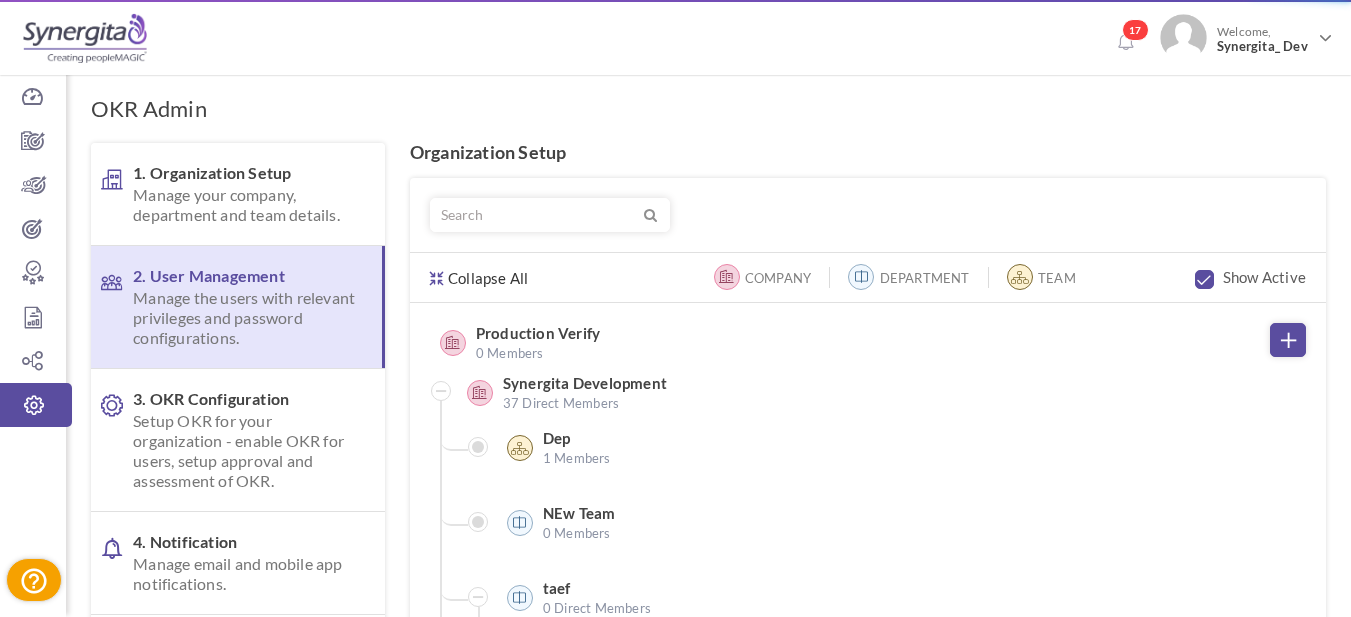 click on "Setup OKR for your organization - enable OKR for users, setup approval and assessment of OKR." at bounding box center (246, 451) 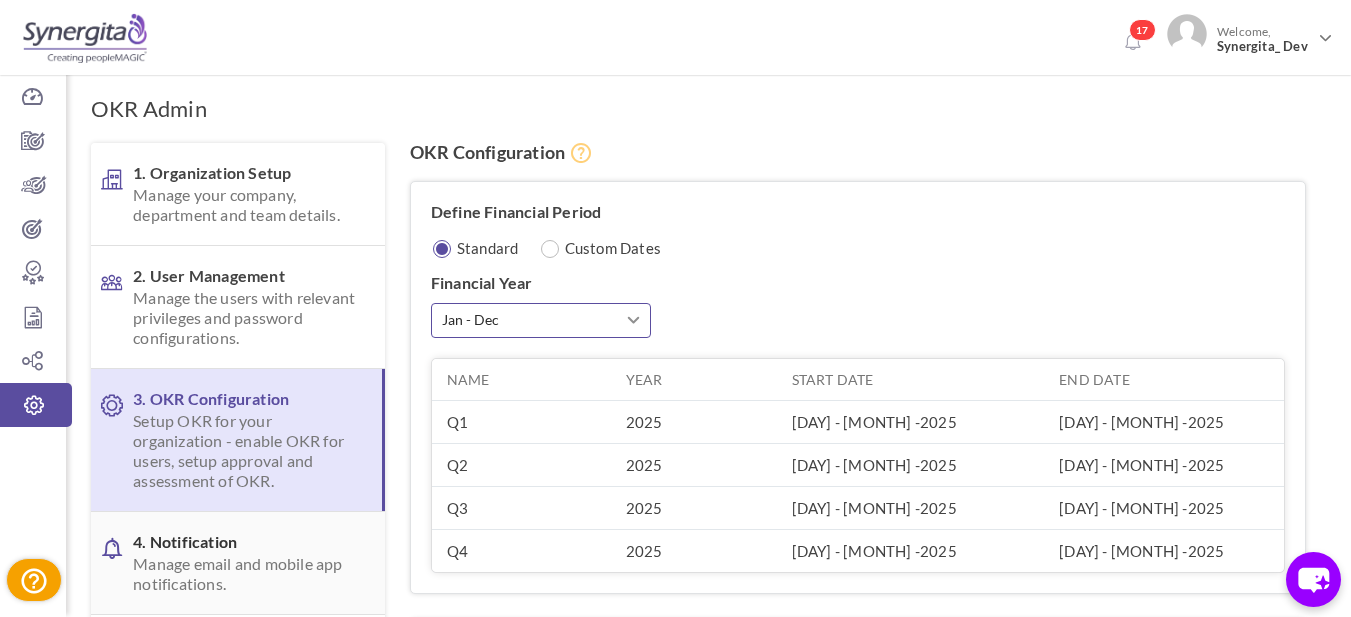 scroll, scrollTop: 200, scrollLeft: 0, axis: vertical 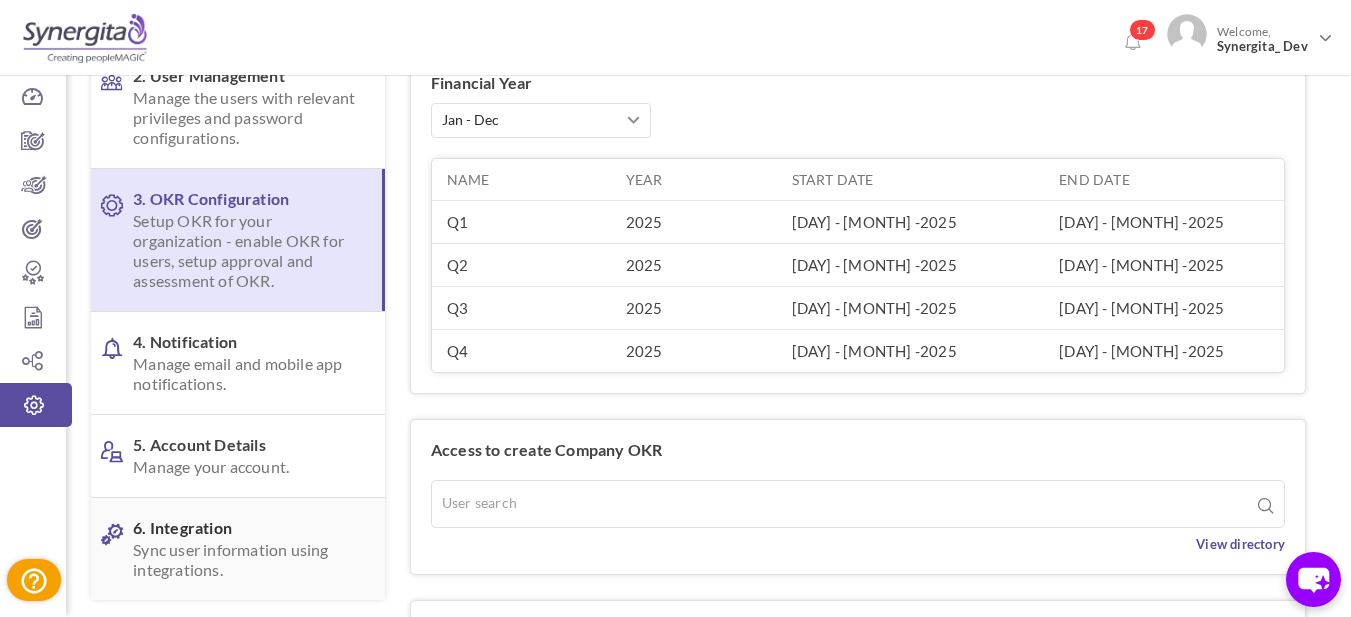 click on "6. Integration
Sync user information using integrations." at bounding box center [246, 549] 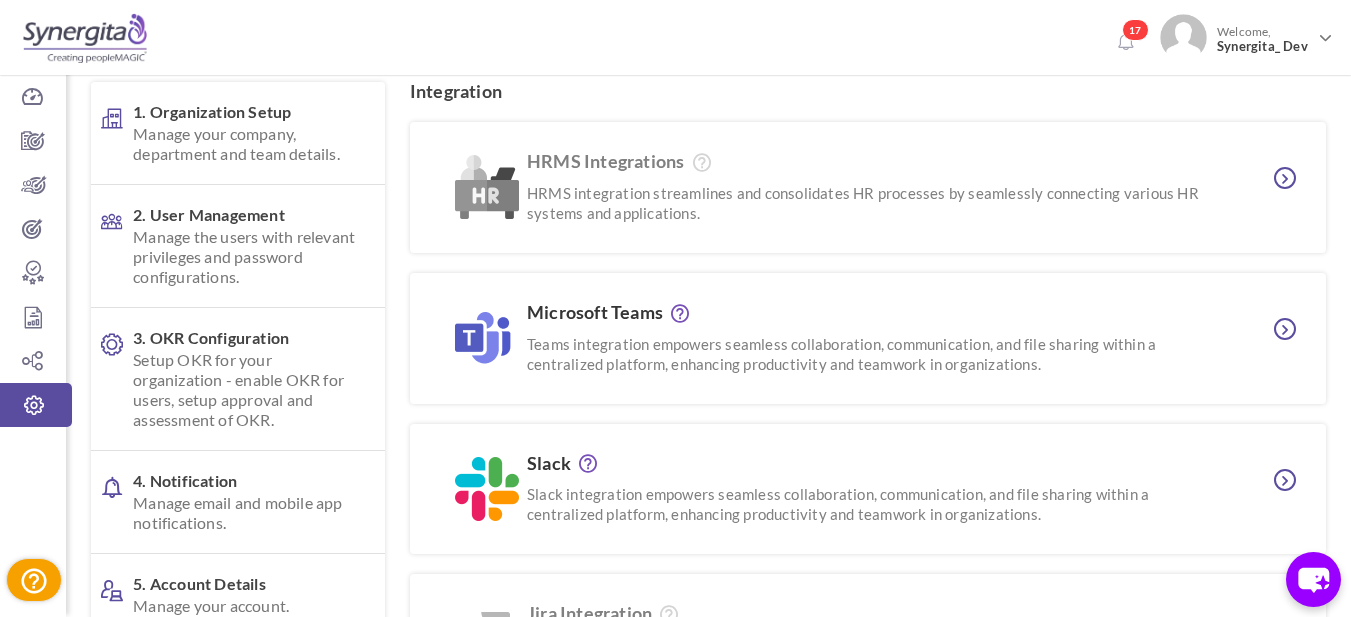 scroll, scrollTop: 303, scrollLeft: 0, axis: vertical 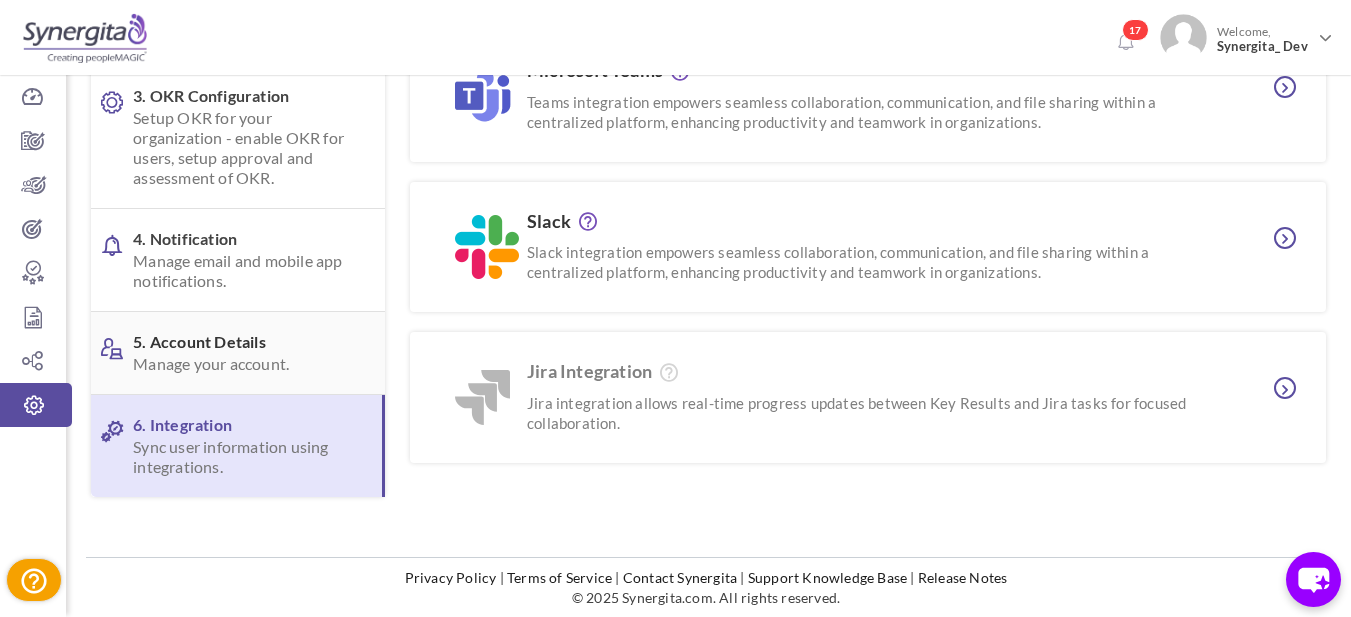 click on "5. Account Details
Manage your account." at bounding box center [246, 353] 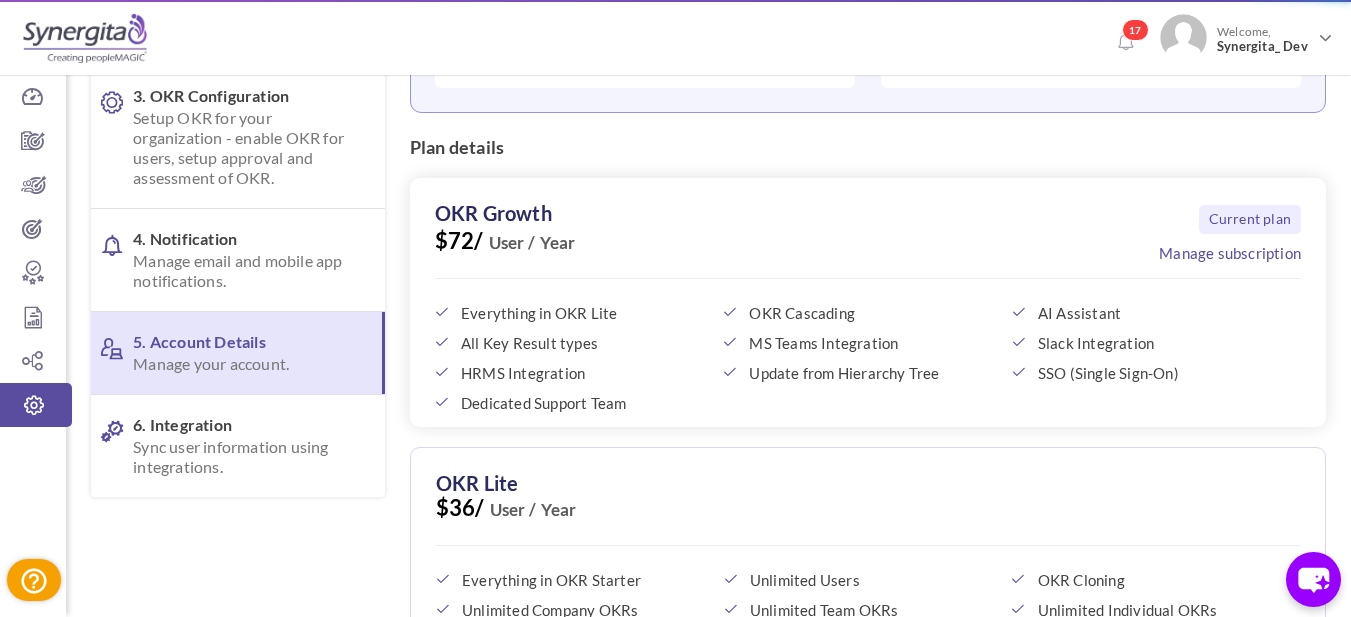 scroll, scrollTop: 0, scrollLeft: 0, axis: both 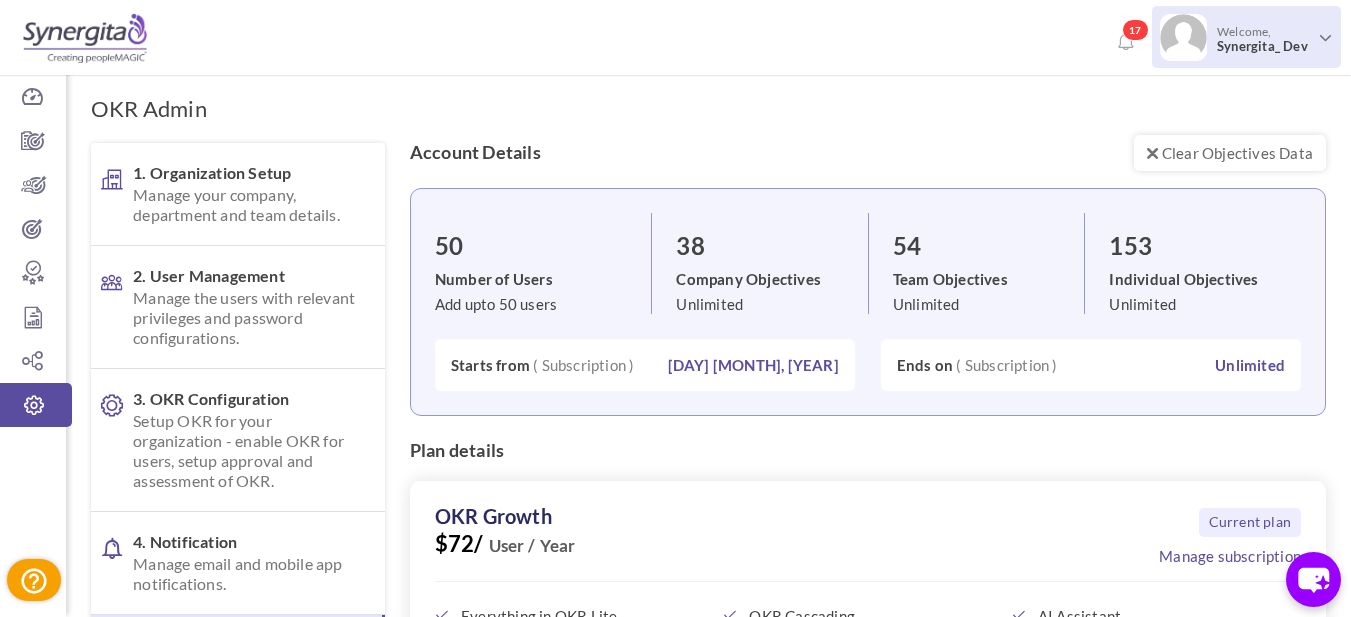 click on "Welcome,
Synergita_ Dev" at bounding box center [1261, 39] 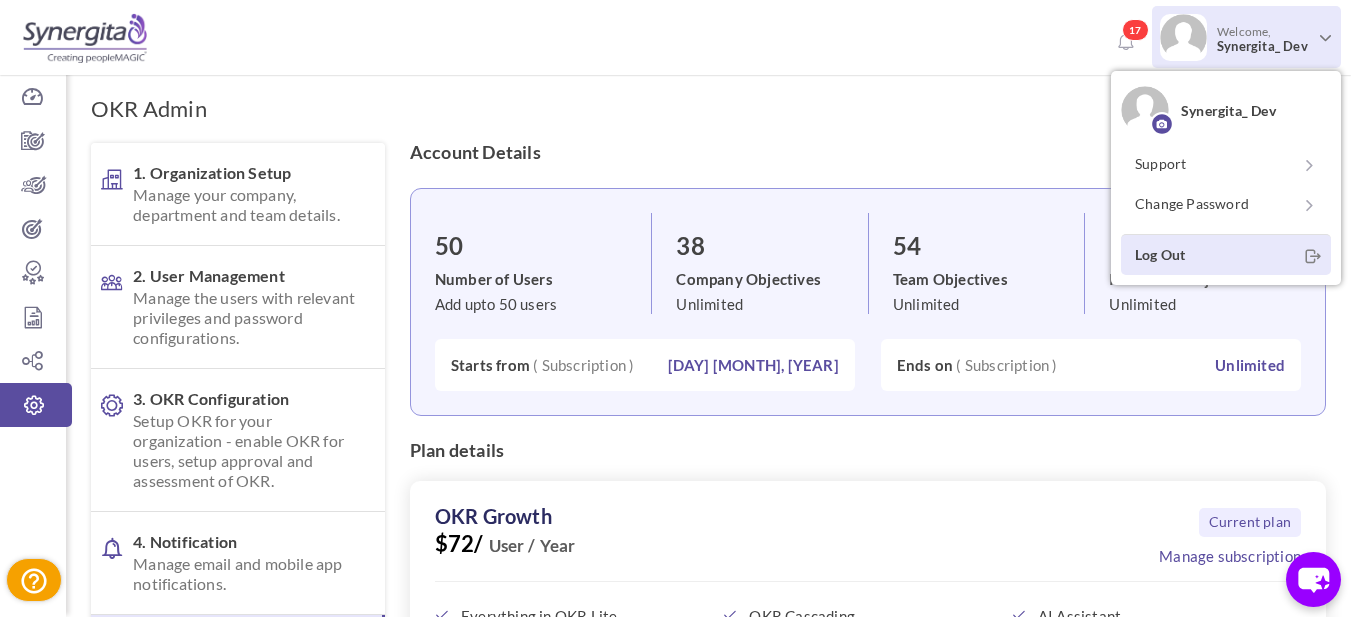 click on "Log Out" at bounding box center [1226, 254] 